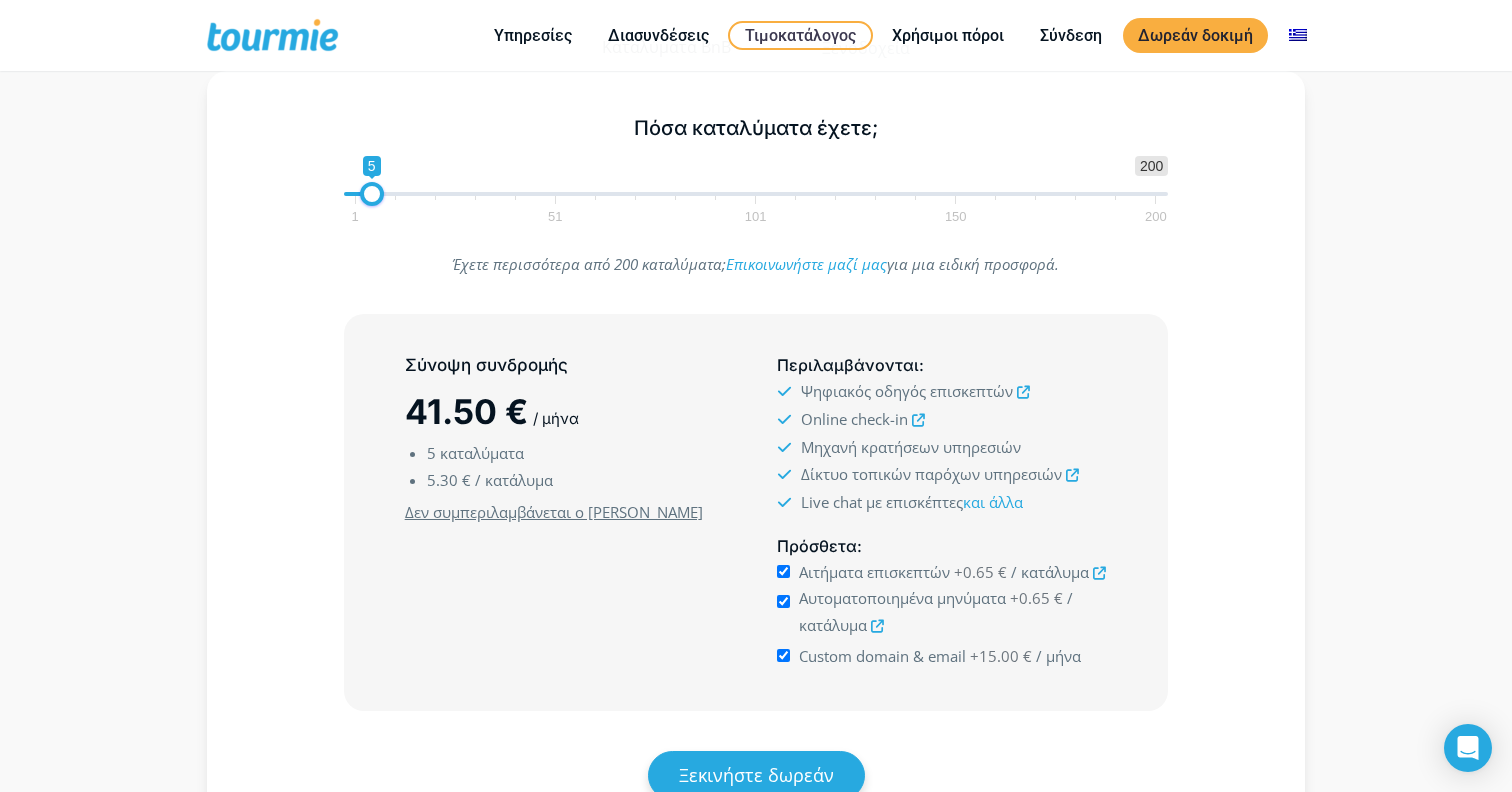 scroll, scrollTop: 406, scrollLeft: 0, axis: vertical 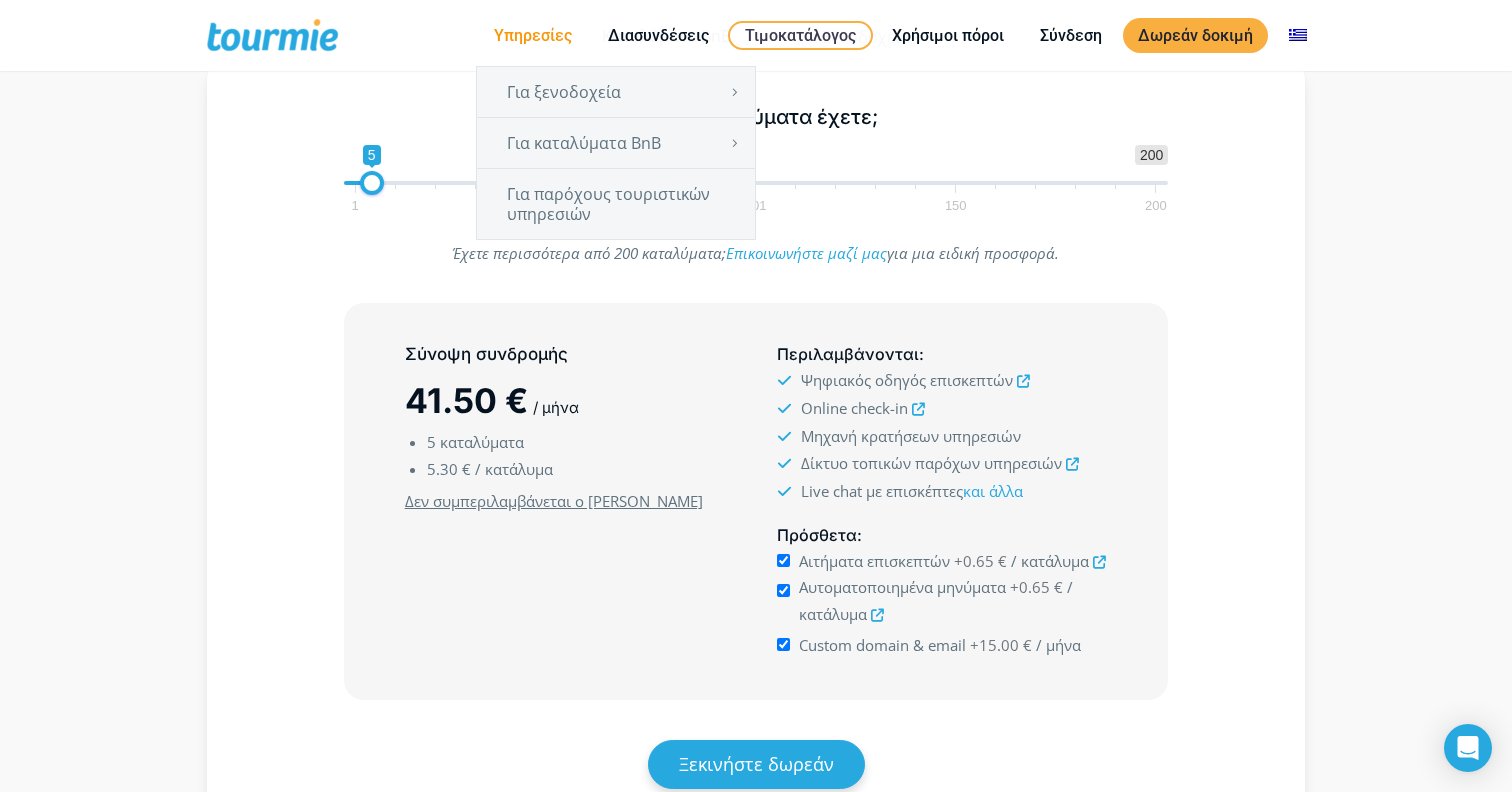 click on "Υπηρεσίες" at bounding box center [533, 35] 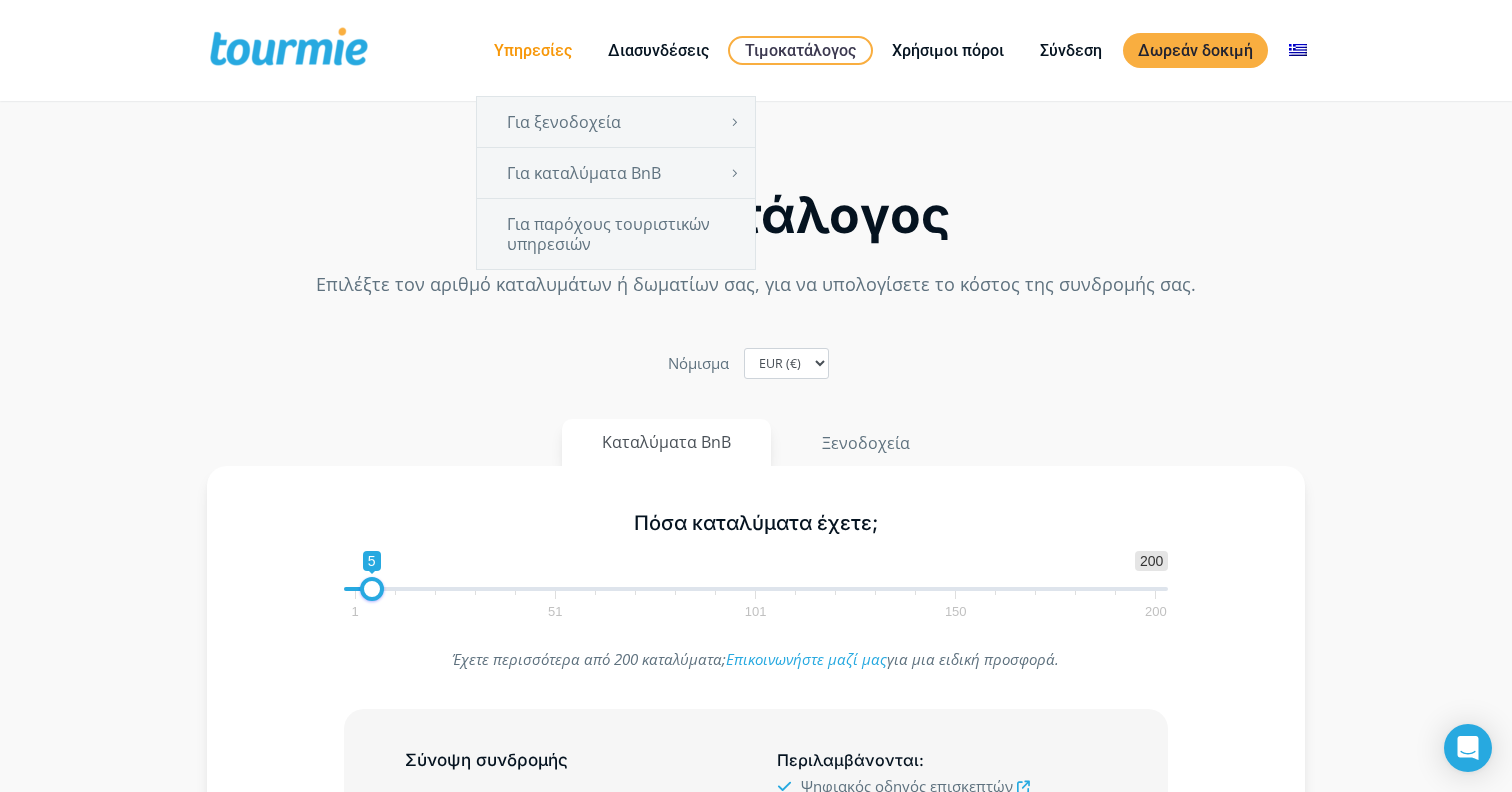 click on "Υπηρεσίες" at bounding box center [533, 50] 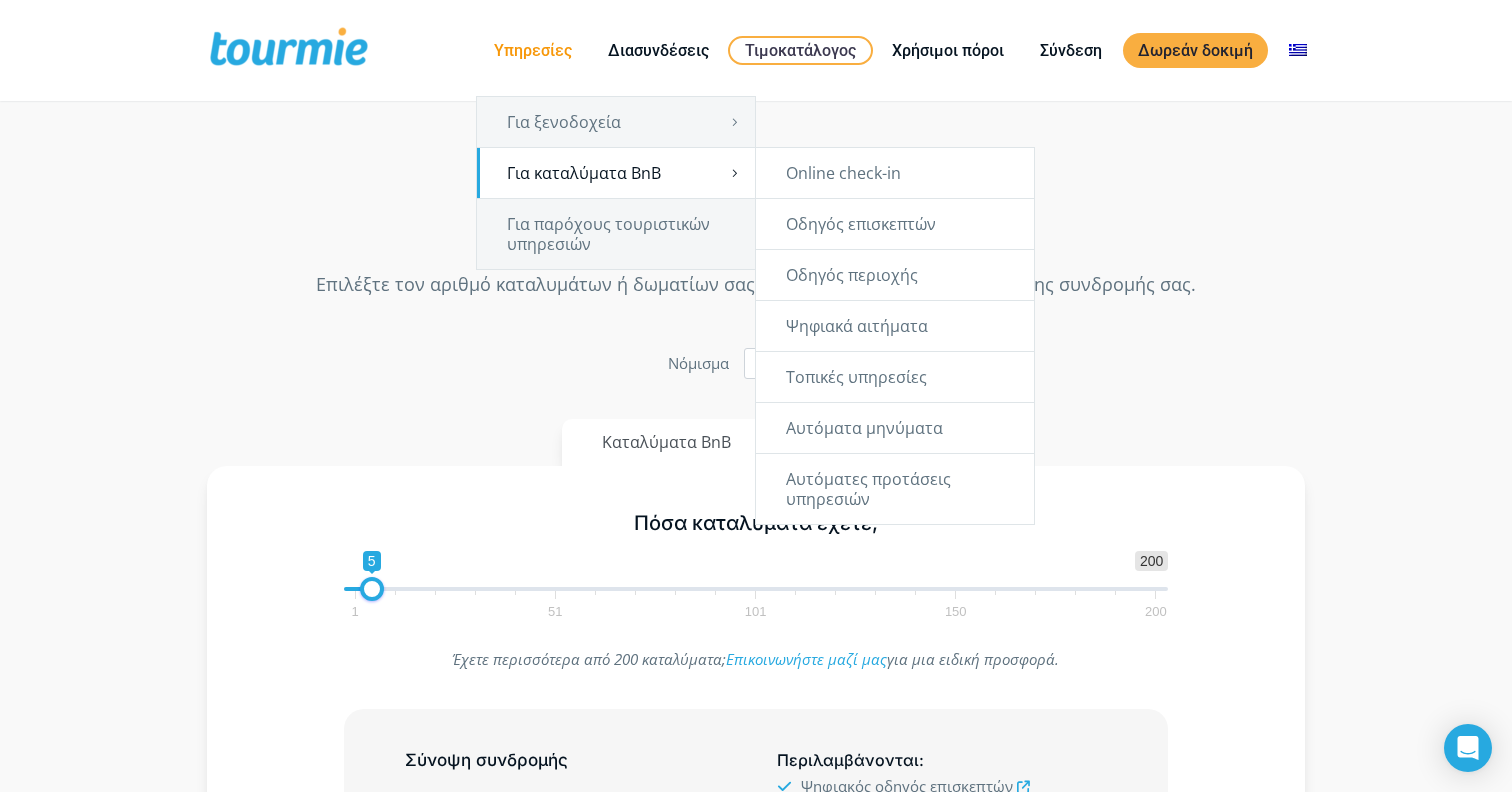 click on "Για καταλύματα BnB" at bounding box center (616, 173) 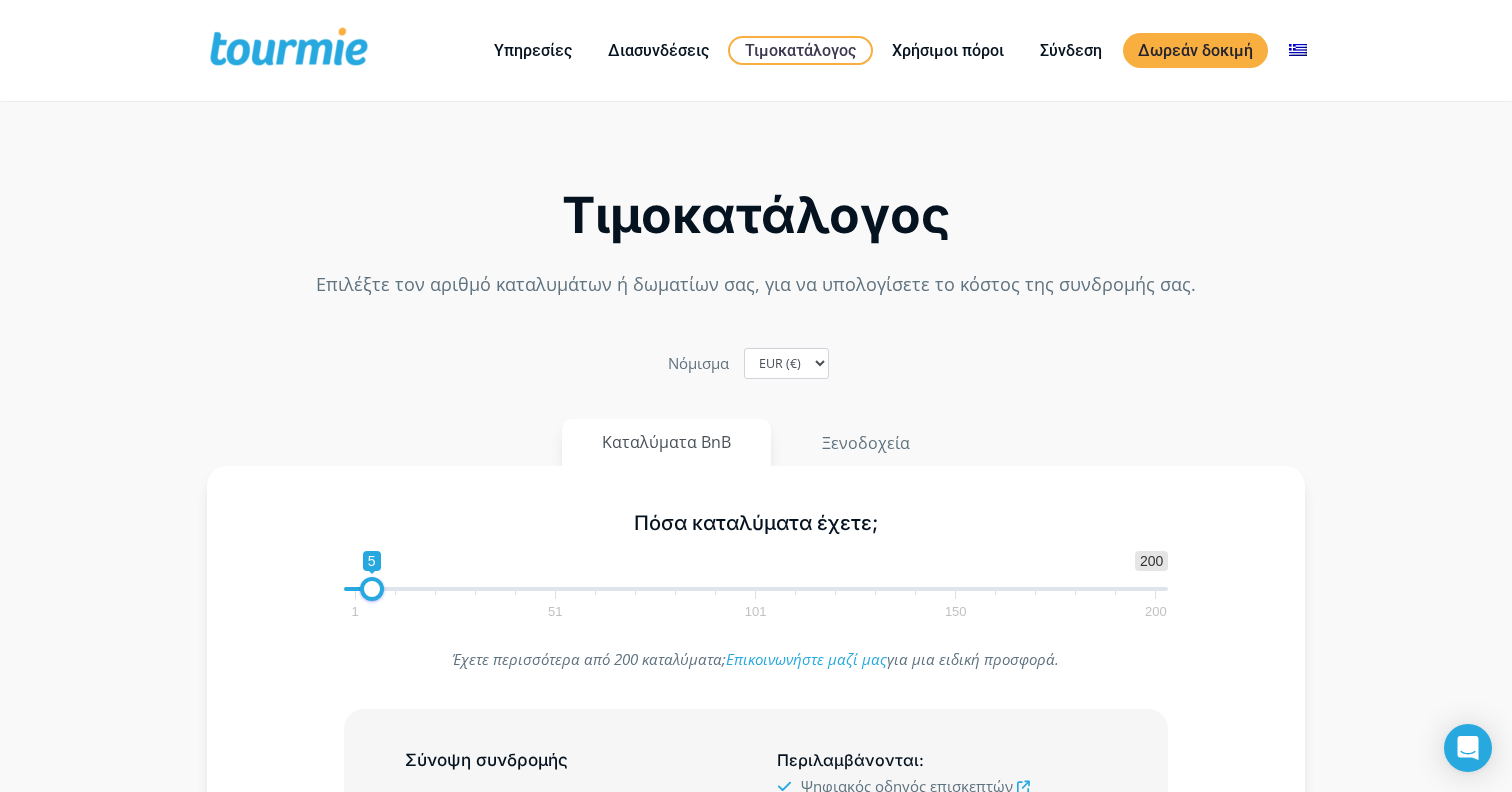 click at bounding box center (289, 50) 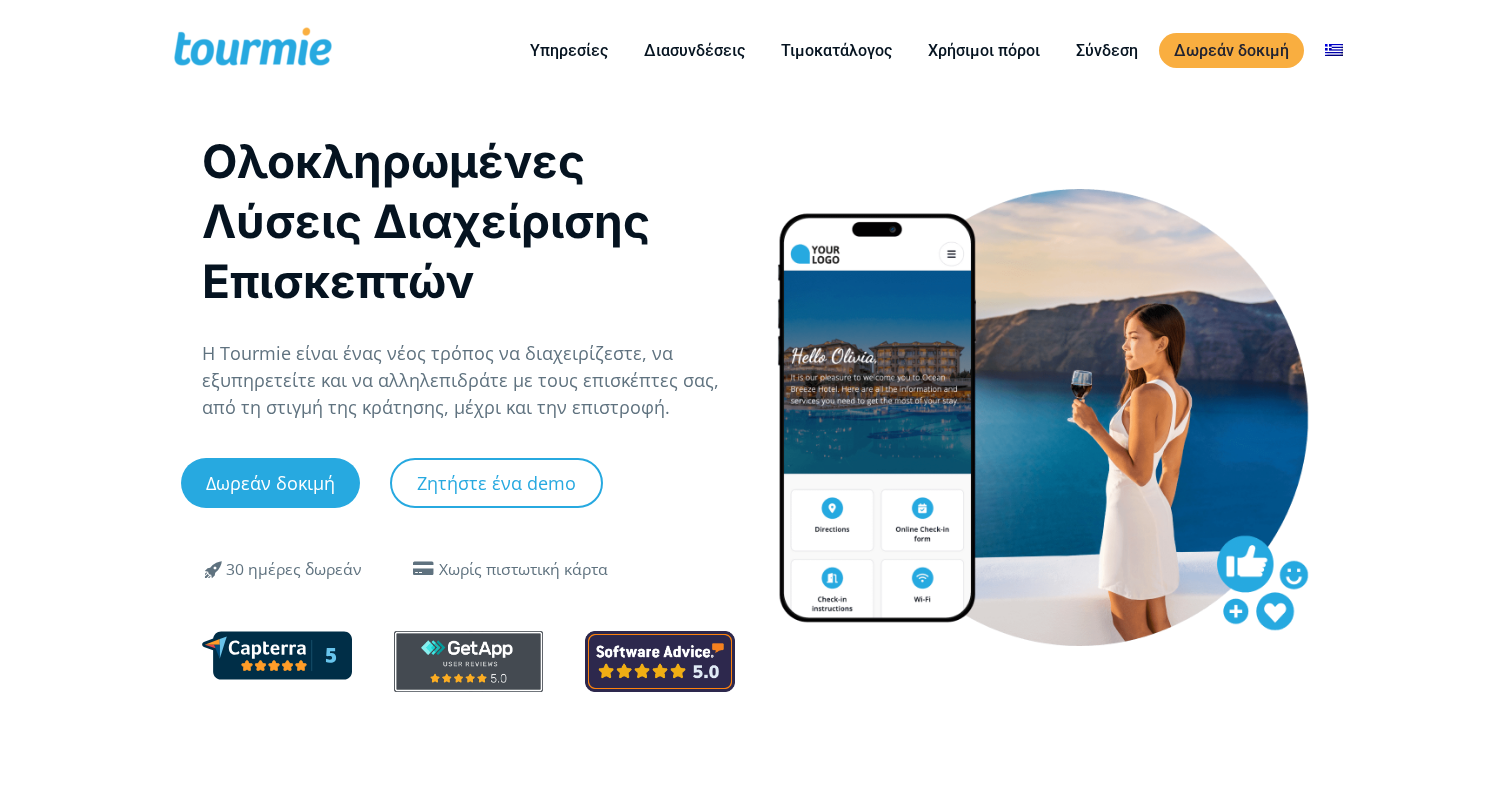 scroll, scrollTop: 0, scrollLeft: 0, axis: both 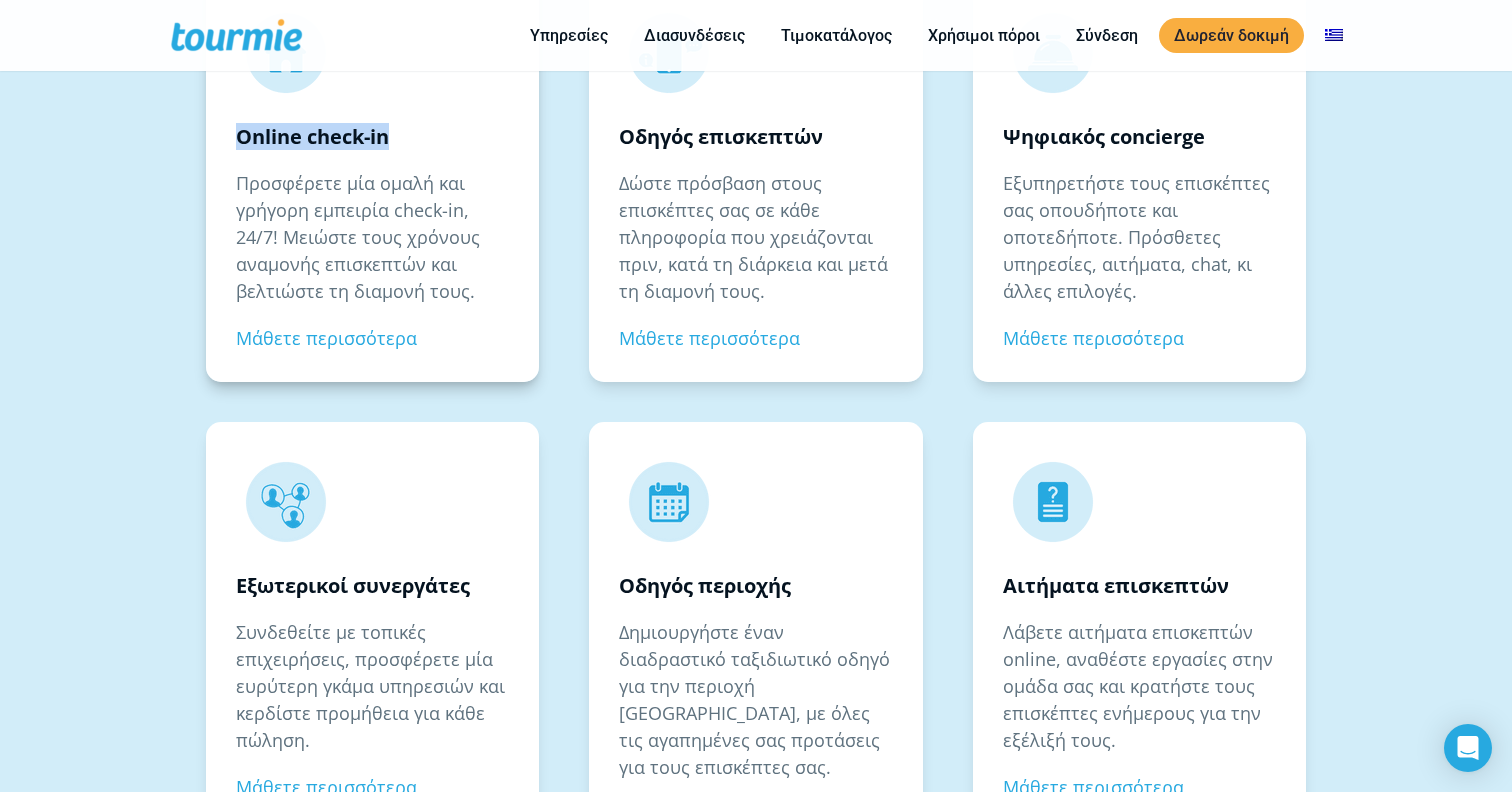 drag, startPoint x: 407, startPoint y: 142, endPoint x: 239, endPoint y: 140, distance: 168.0119 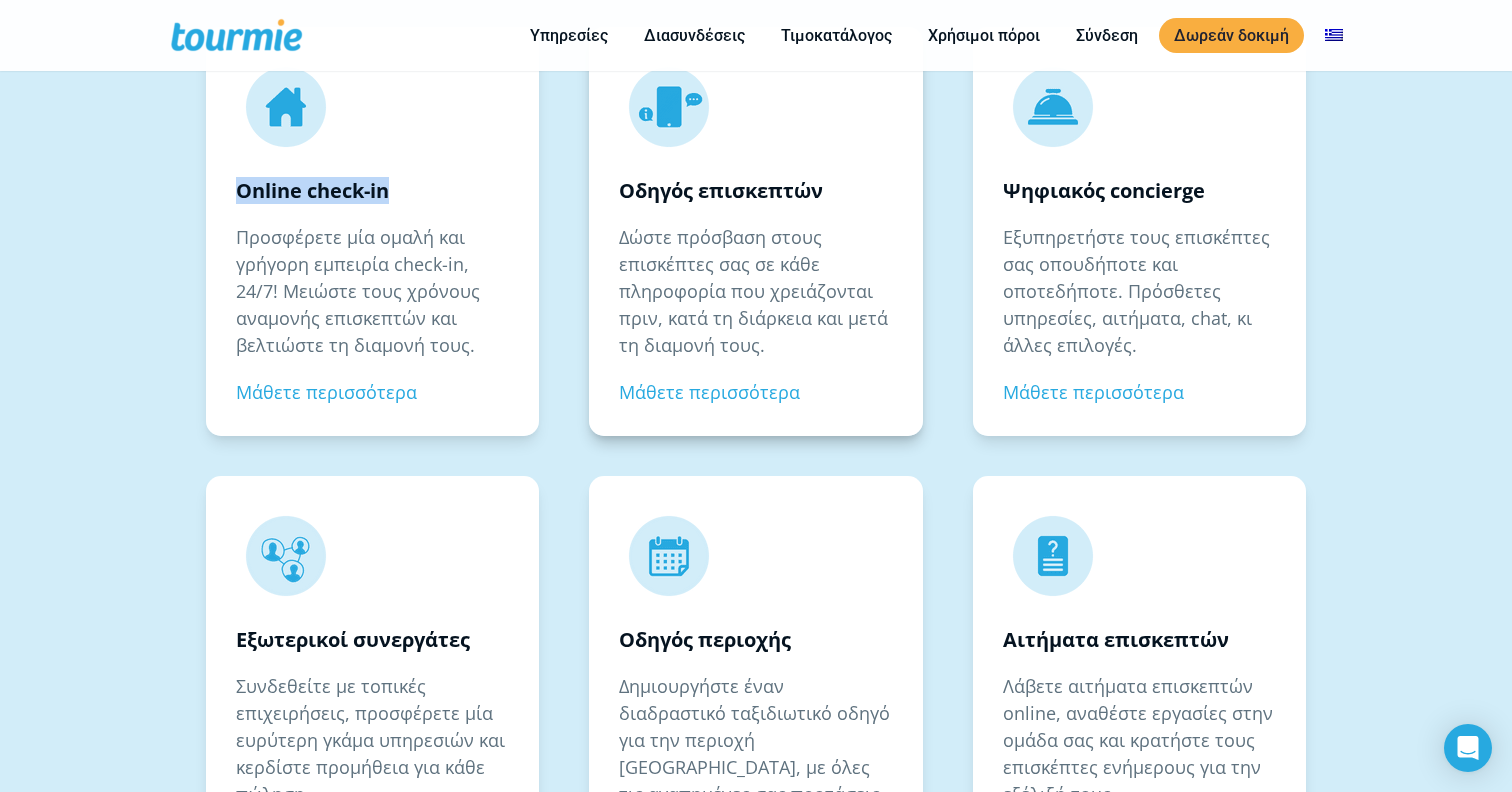 scroll, scrollTop: 2974, scrollLeft: 0, axis: vertical 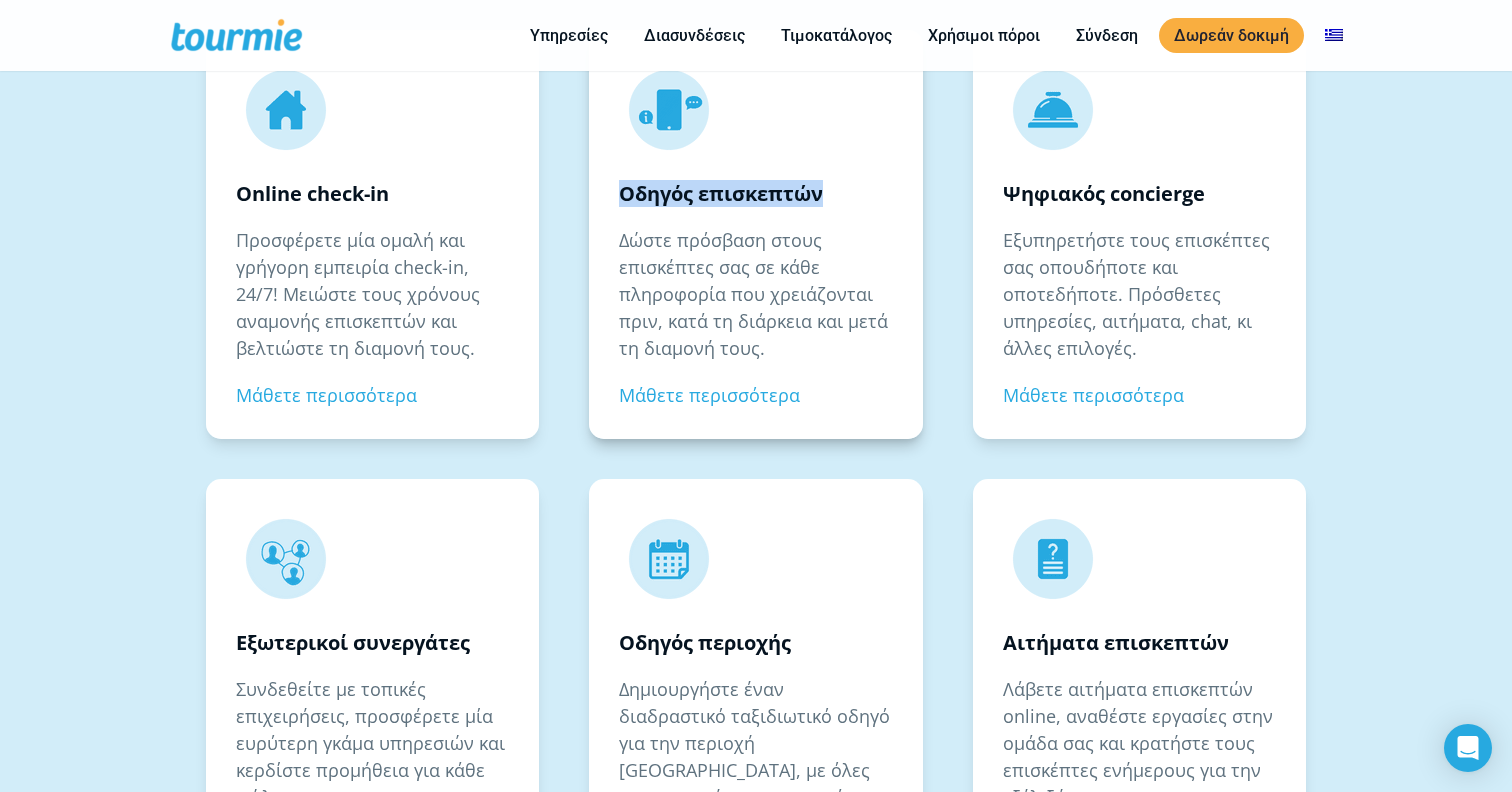 drag, startPoint x: 833, startPoint y: 197, endPoint x: 621, endPoint y: 197, distance: 212 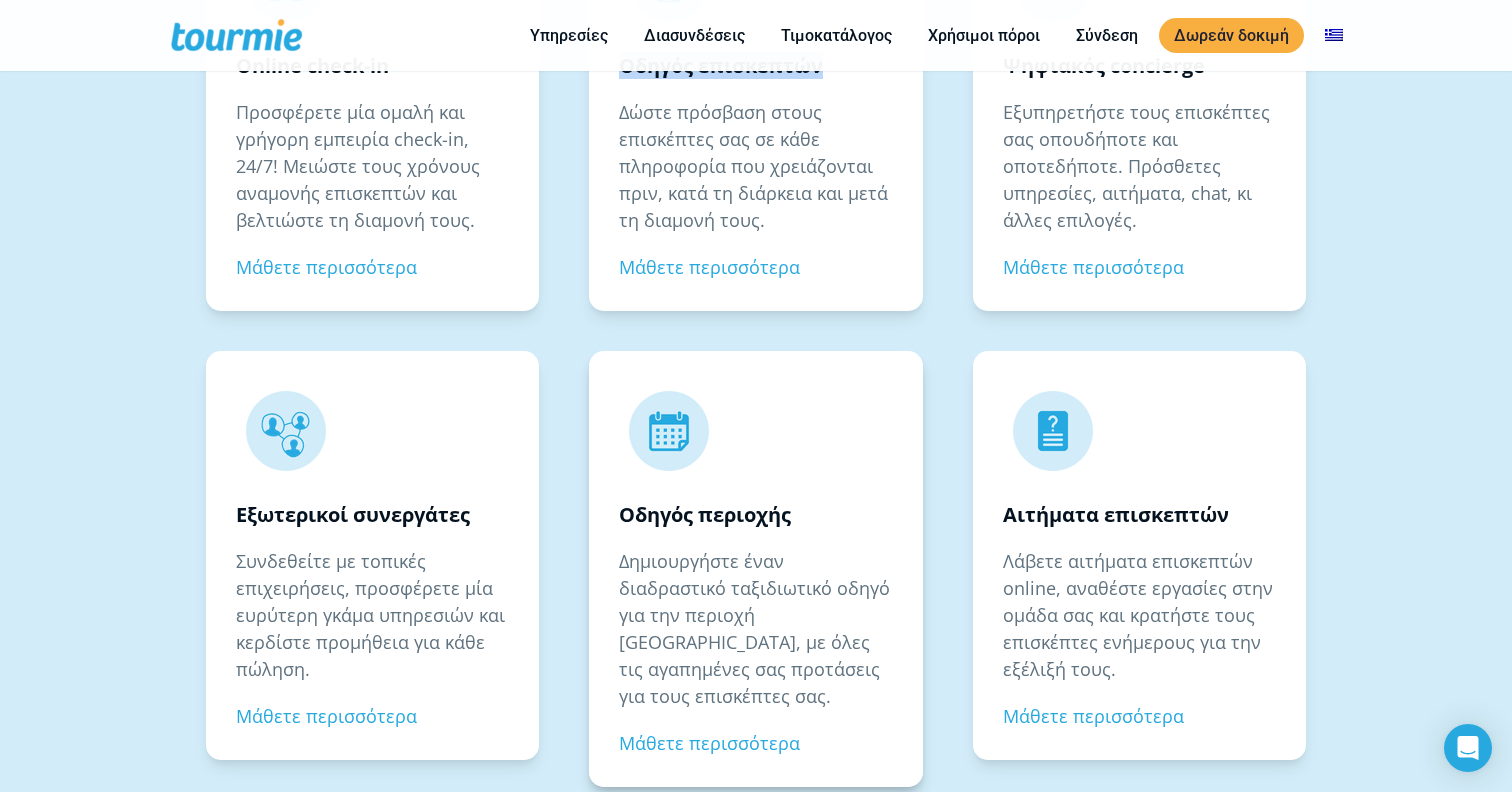scroll, scrollTop: 3111, scrollLeft: 0, axis: vertical 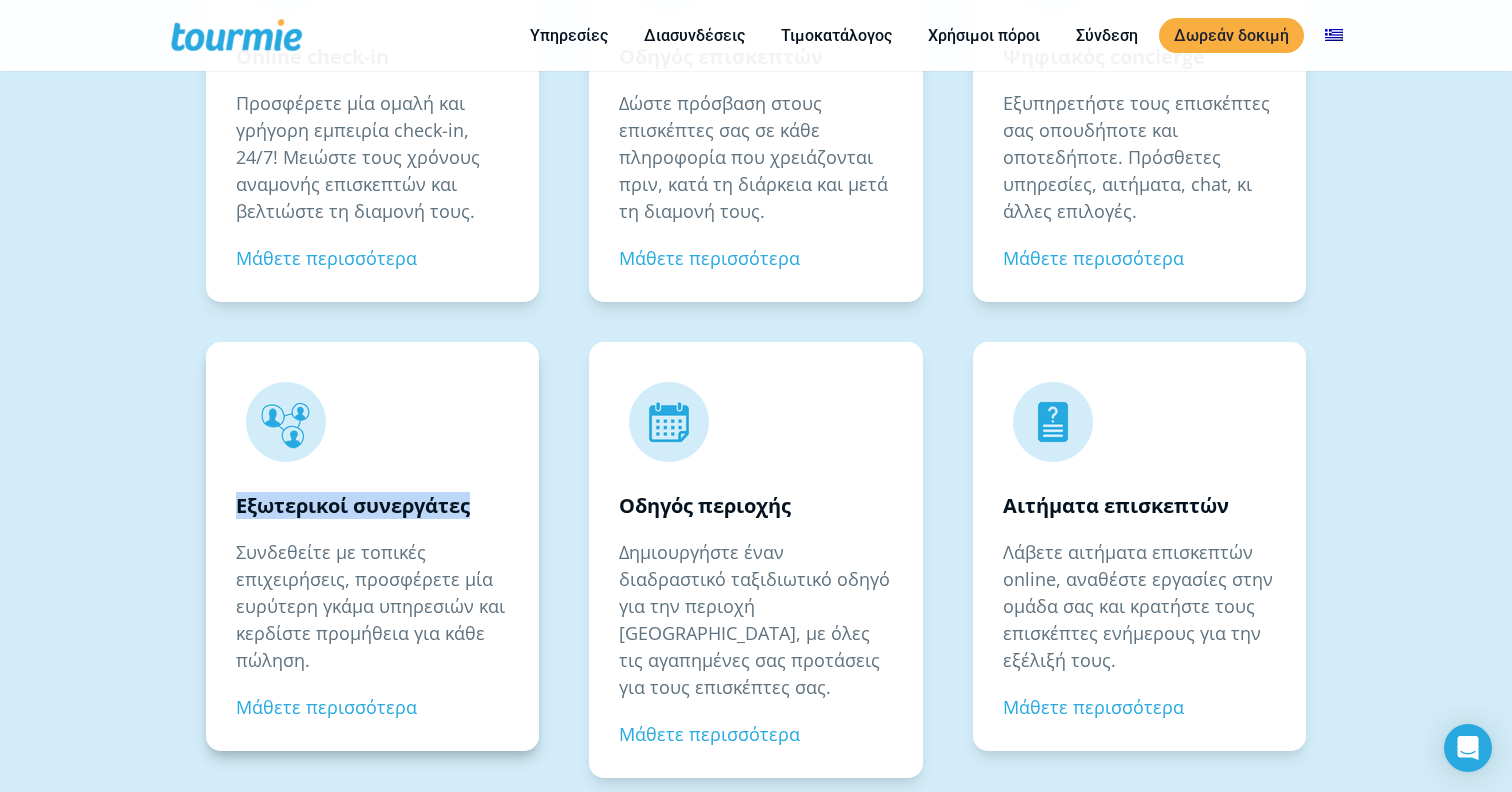 drag, startPoint x: 483, startPoint y: 499, endPoint x: 240, endPoint y: 500, distance: 243.00206 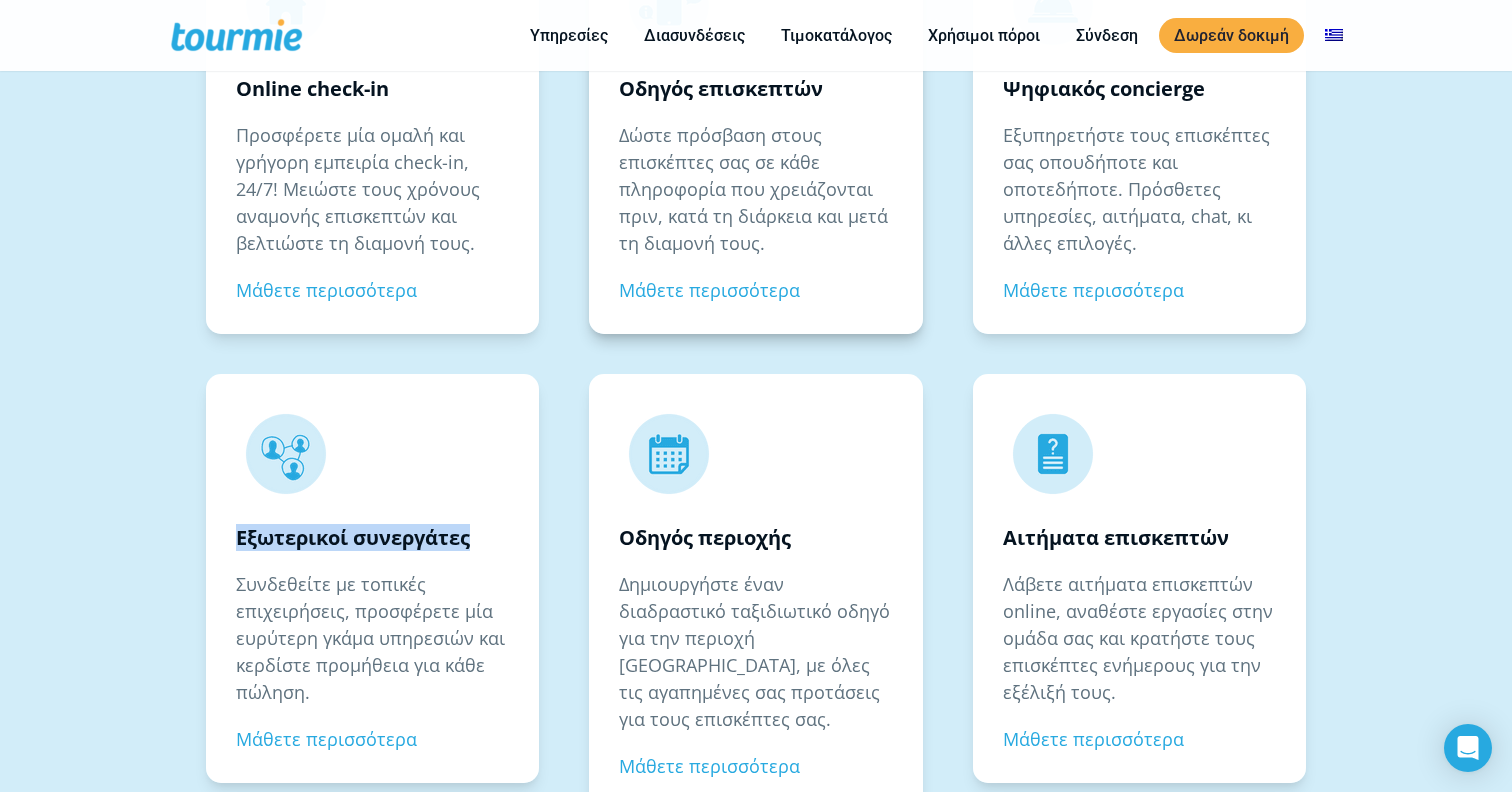 scroll, scrollTop: 3086, scrollLeft: 0, axis: vertical 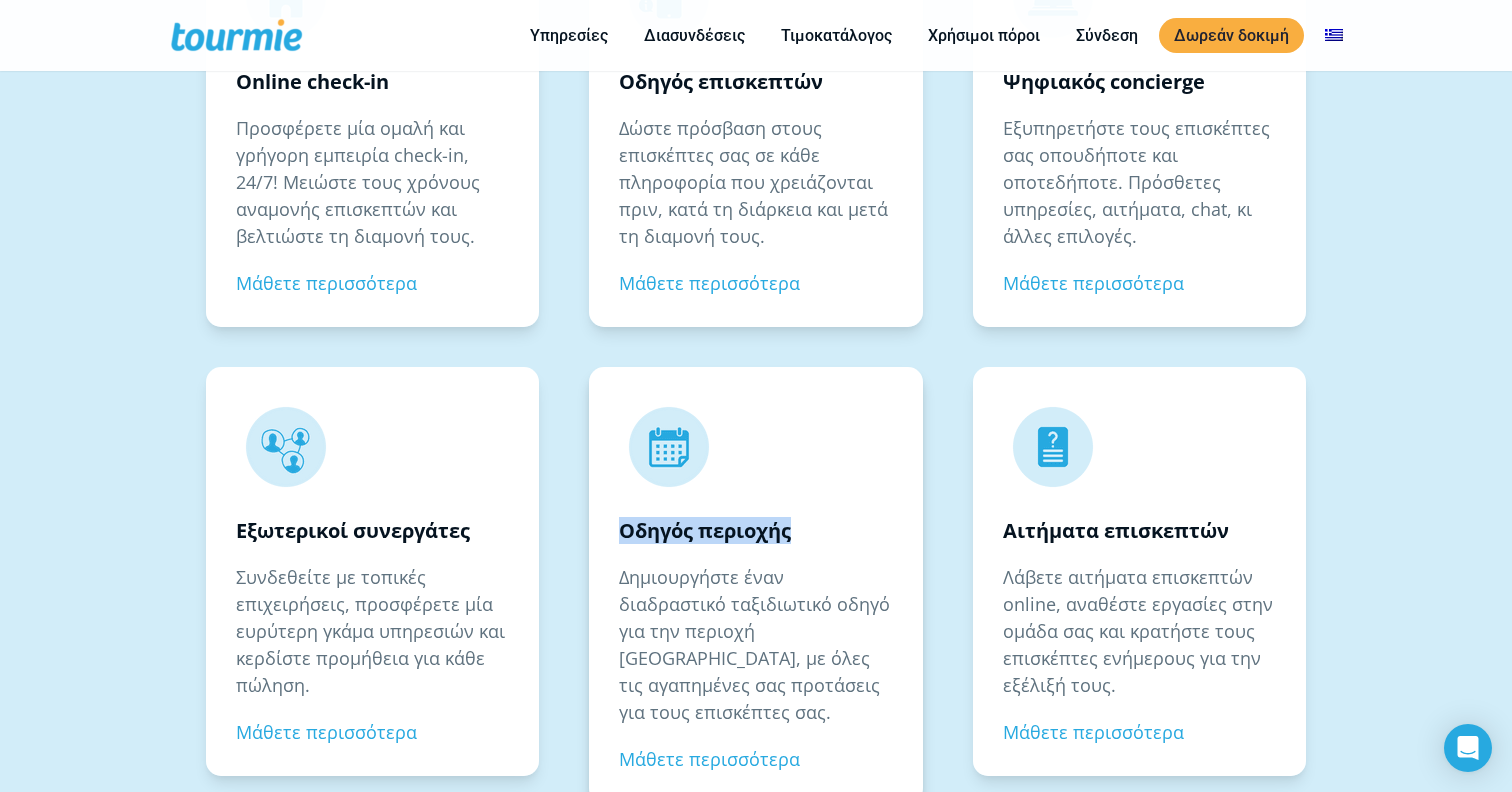 drag, startPoint x: 818, startPoint y: 526, endPoint x: 623, endPoint y: 525, distance: 195.00256 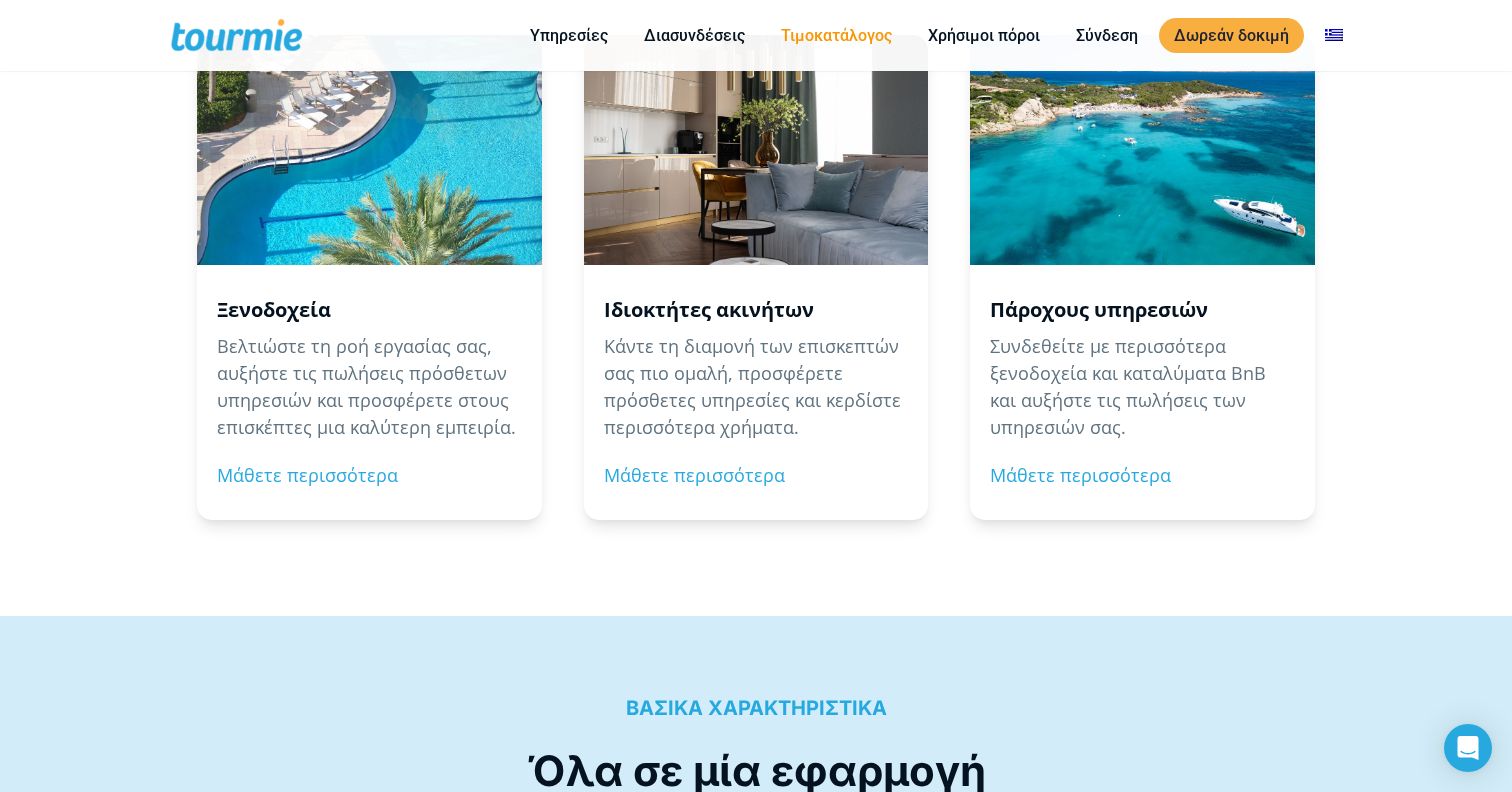scroll, scrollTop: 2093, scrollLeft: 0, axis: vertical 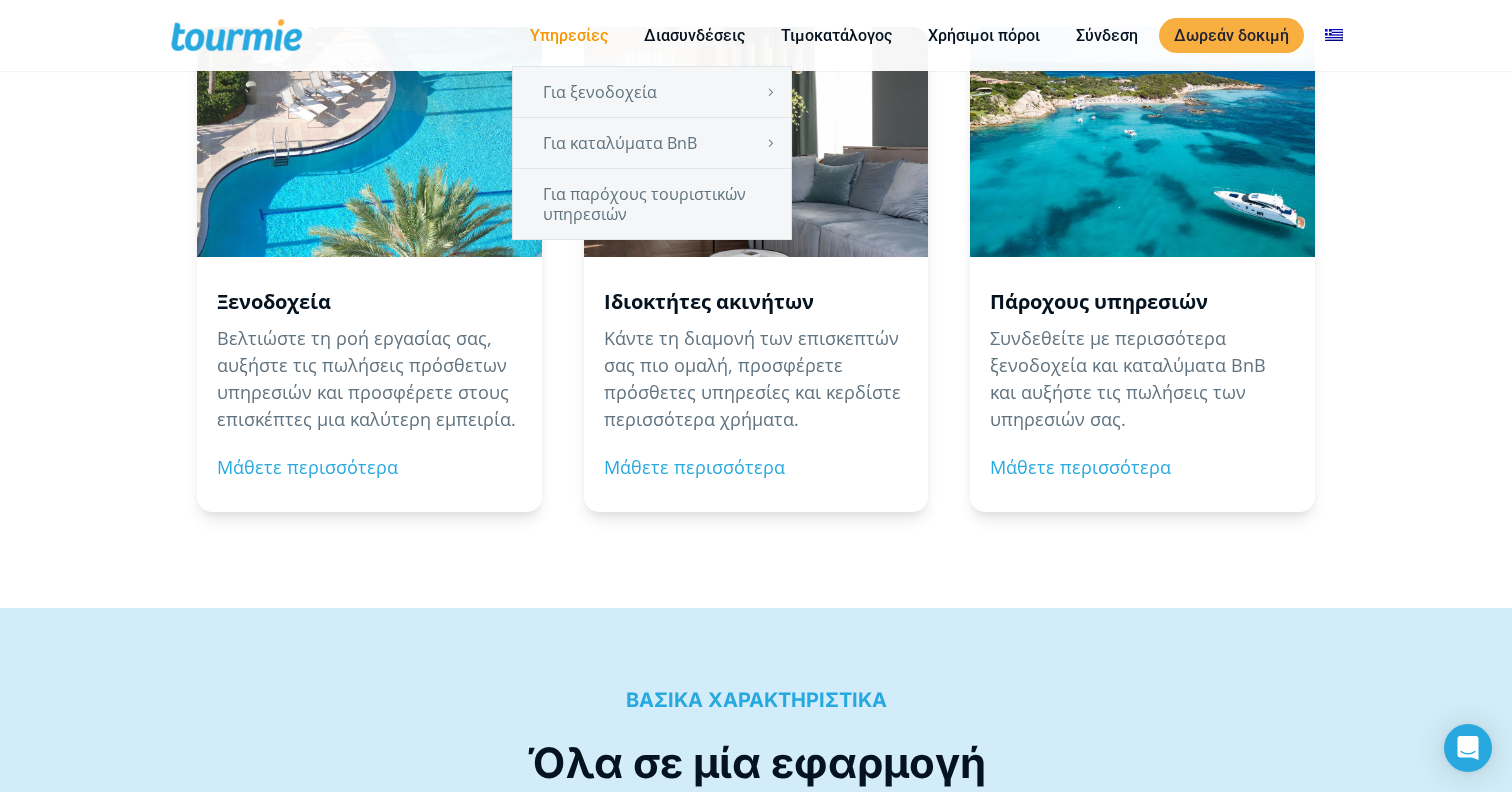 click on "Υπηρεσίες" at bounding box center [569, 35] 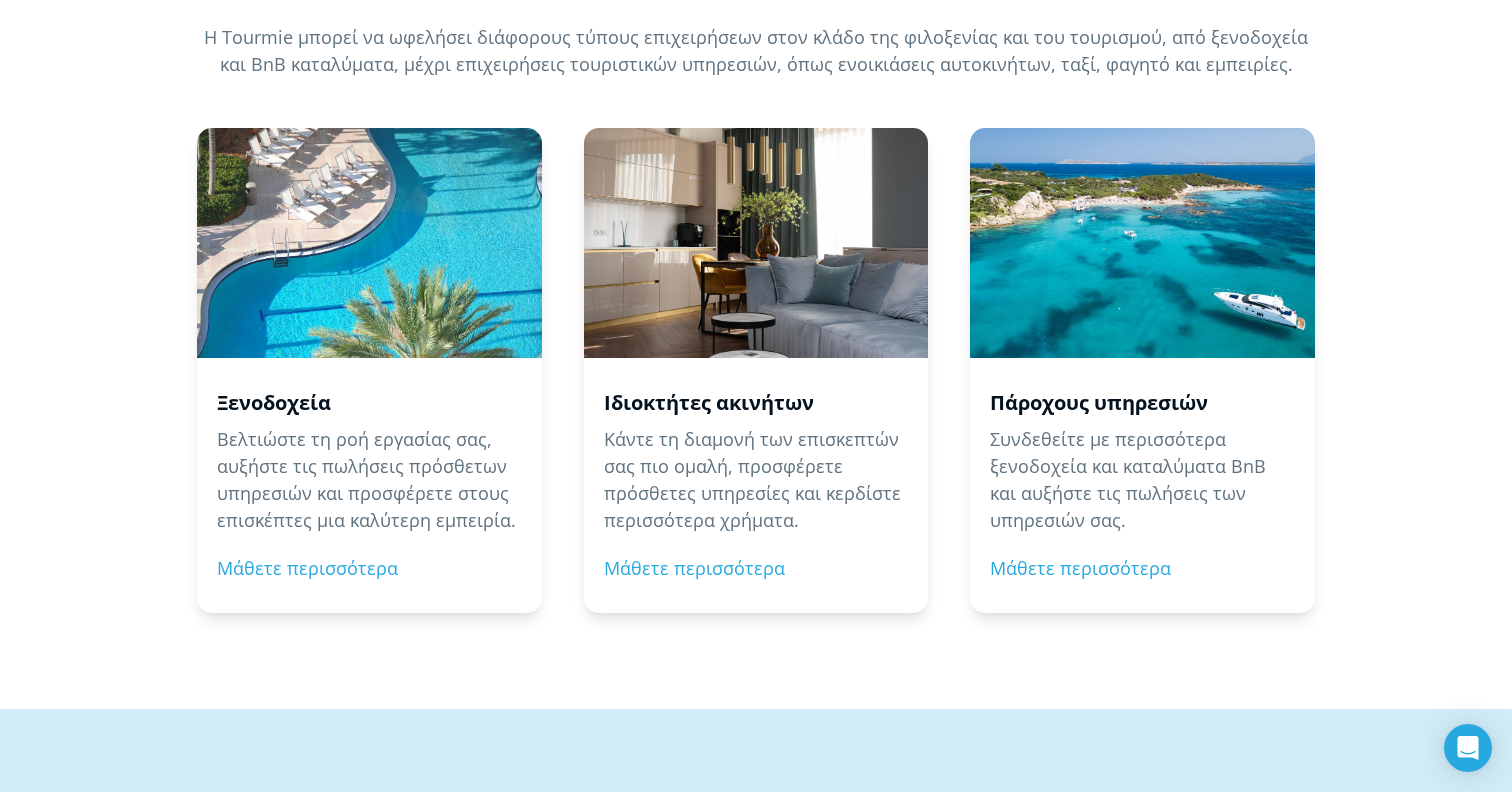 scroll, scrollTop: 0, scrollLeft: 0, axis: both 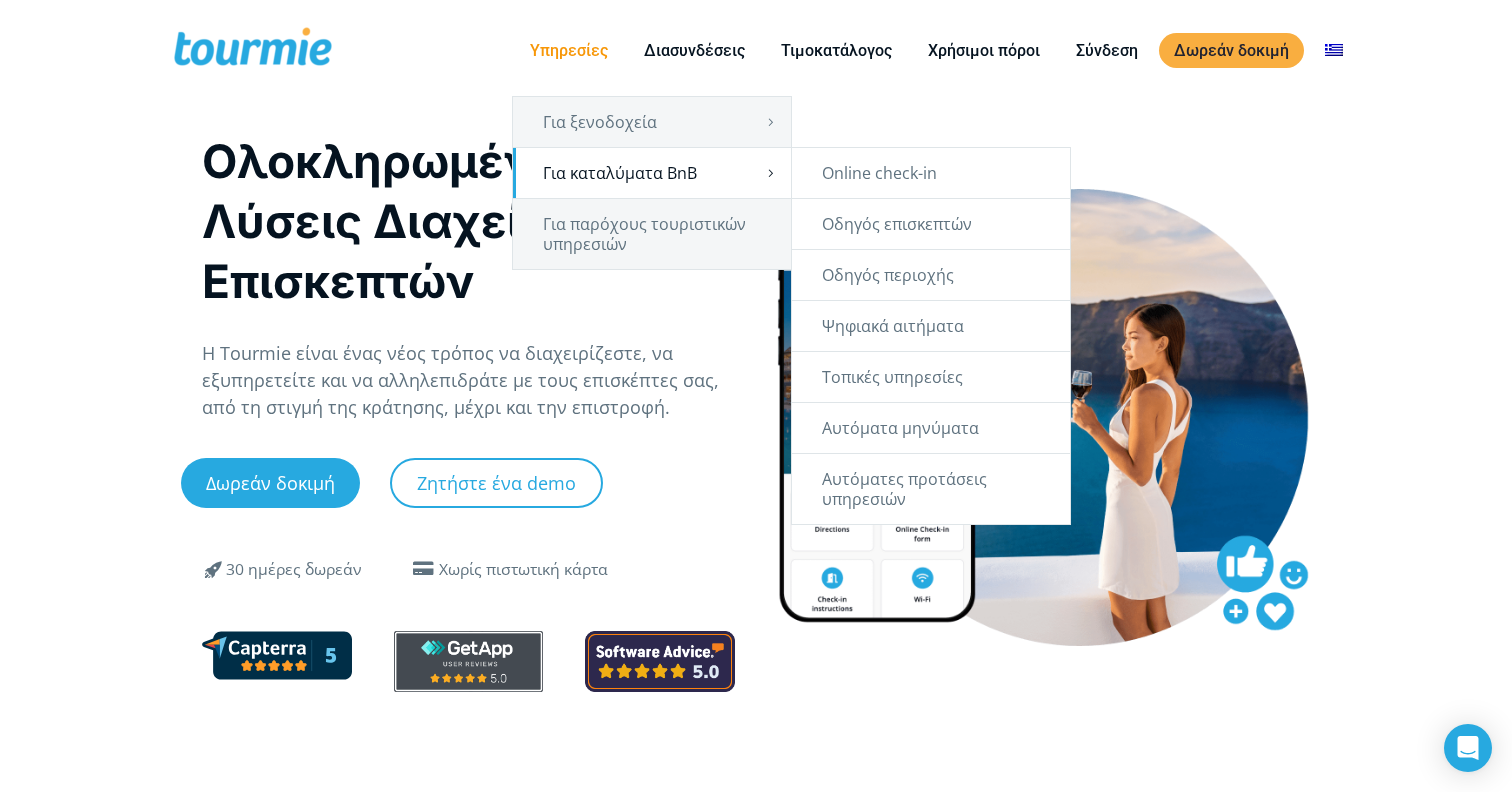 click on "Για καταλύματα BnB" at bounding box center (652, 173) 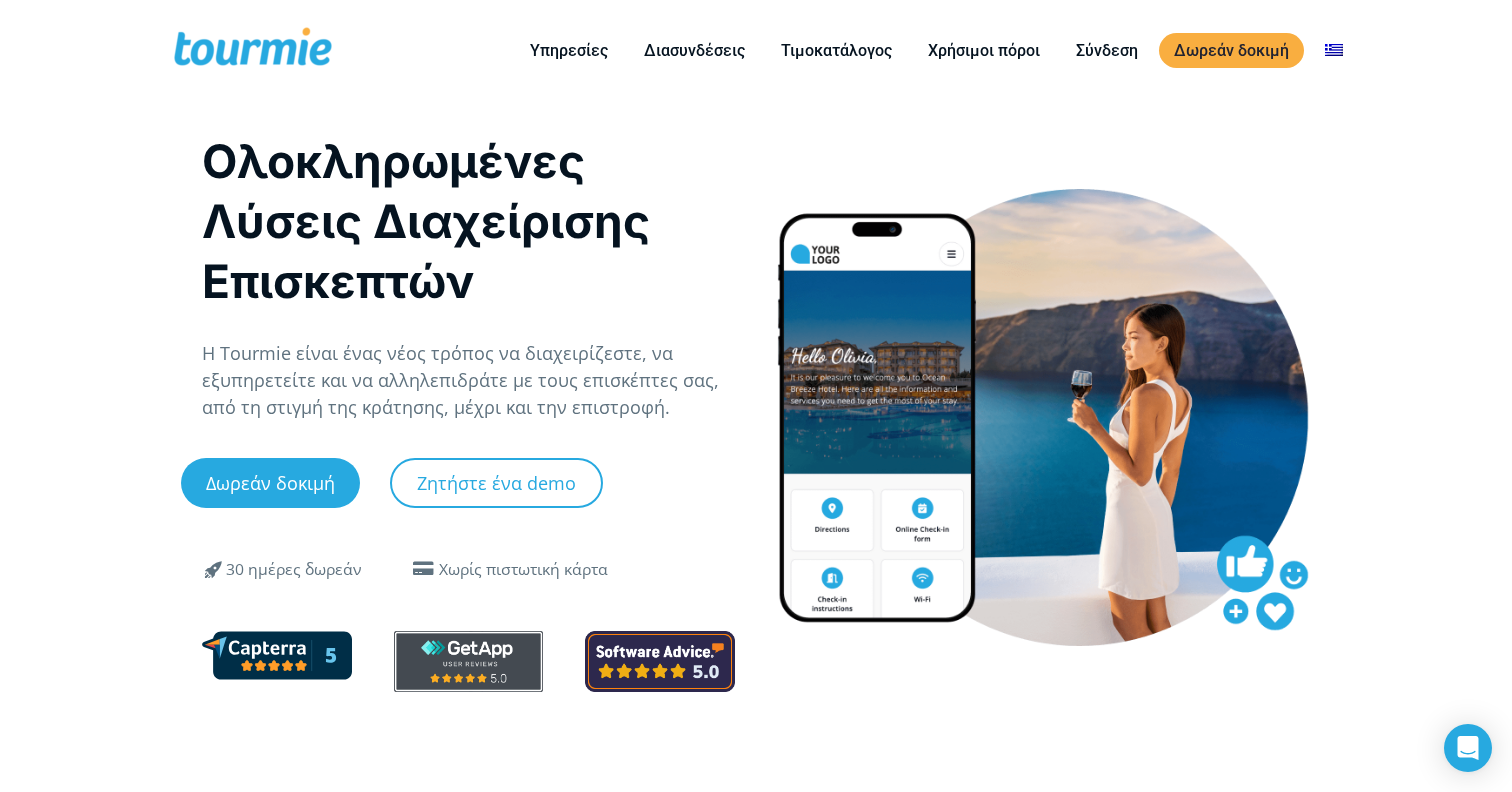 click at bounding box center [253, 50] 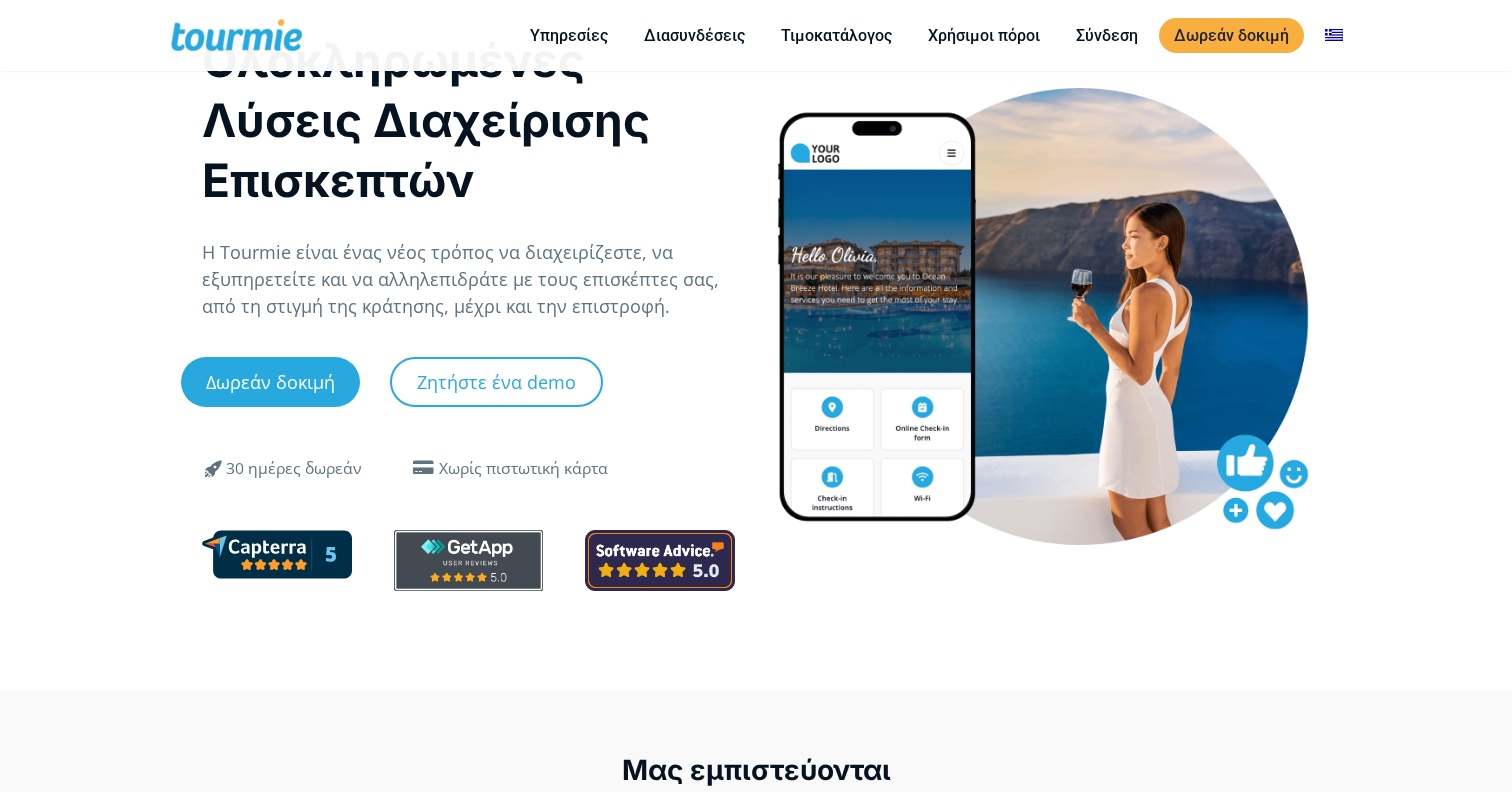scroll, scrollTop: 811, scrollLeft: 0, axis: vertical 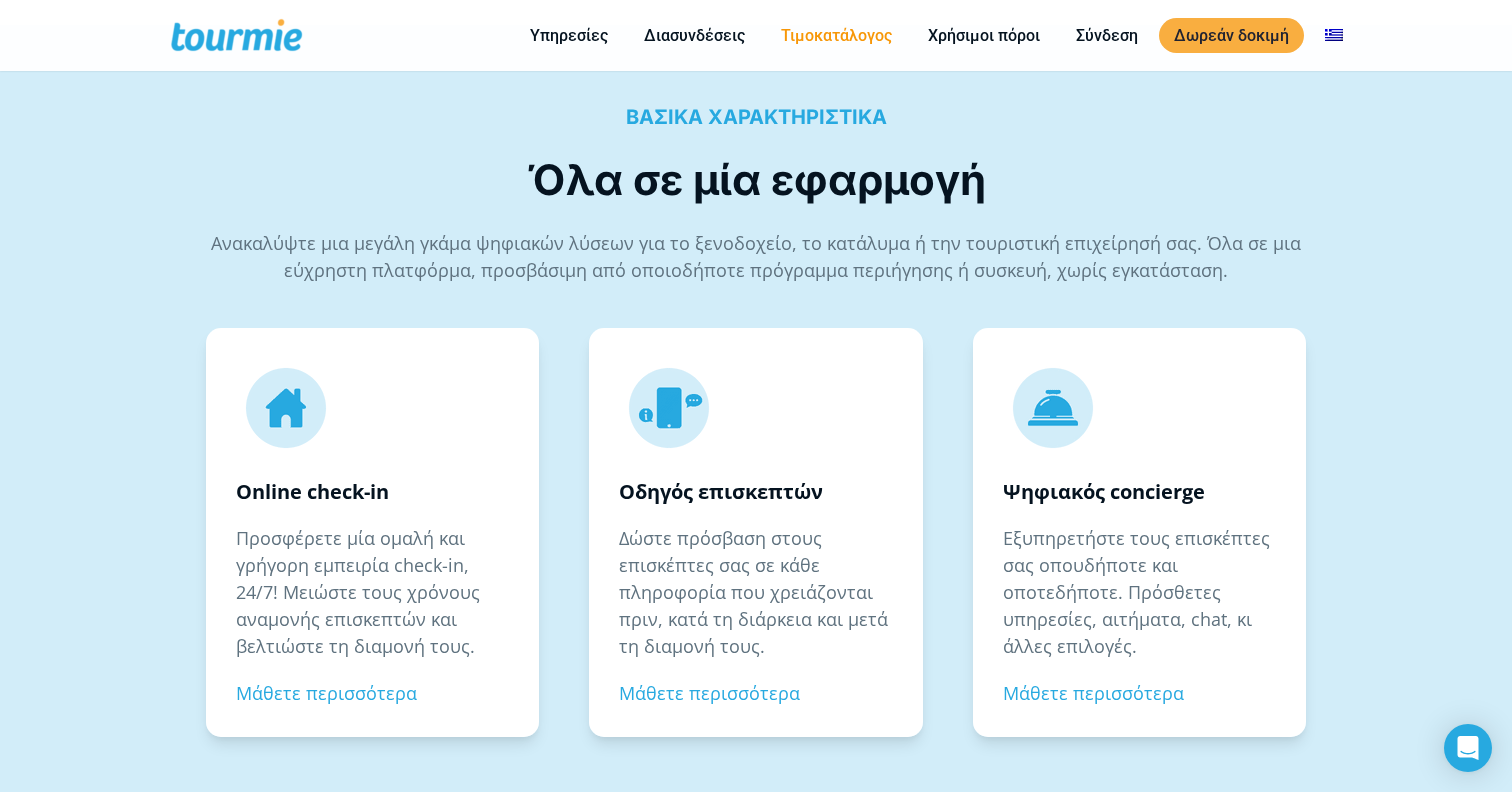 click on "Τιμοκατάλογος" at bounding box center (836, 35) 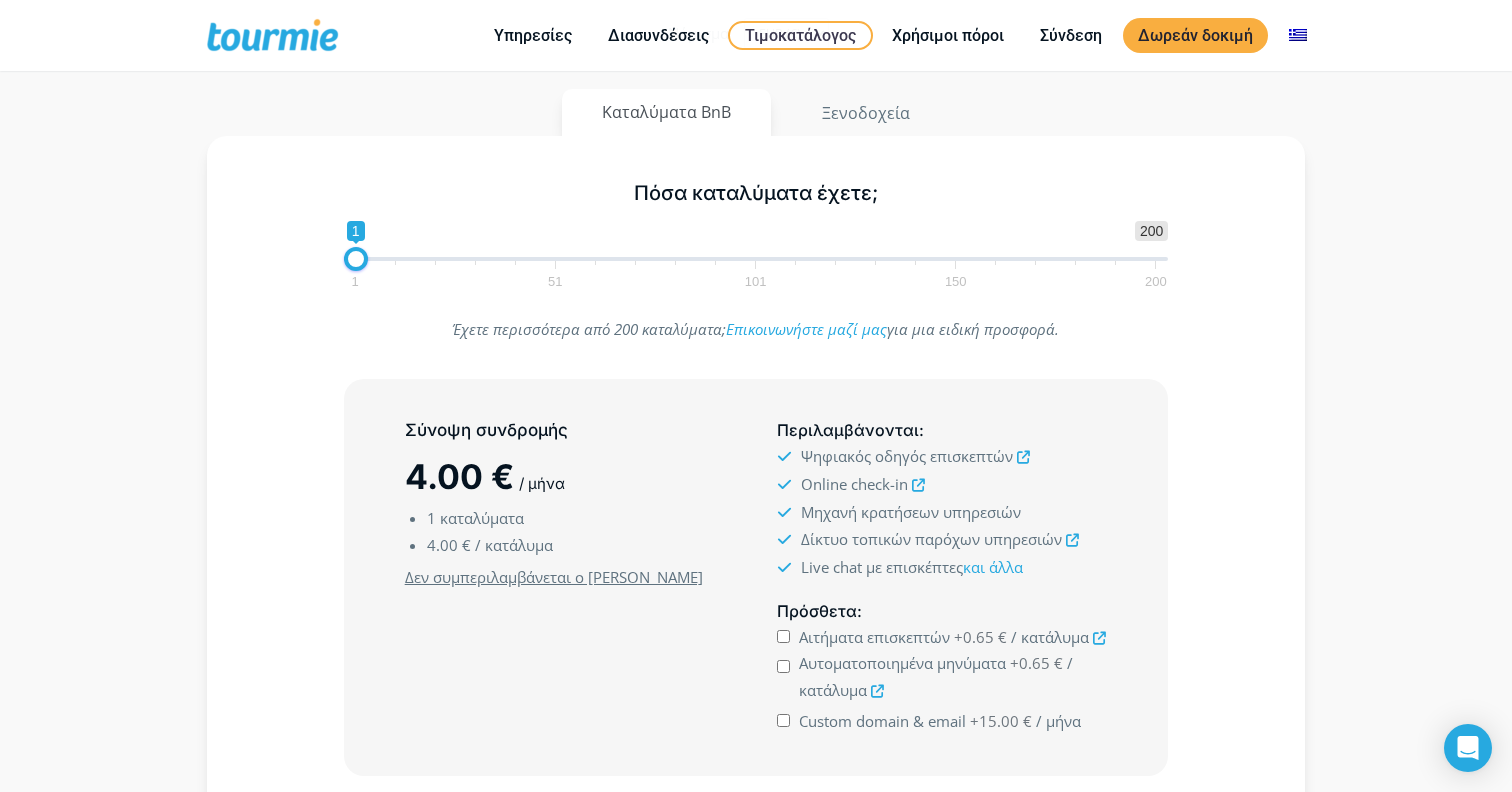 scroll, scrollTop: 332, scrollLeft: 0, axis: vertical 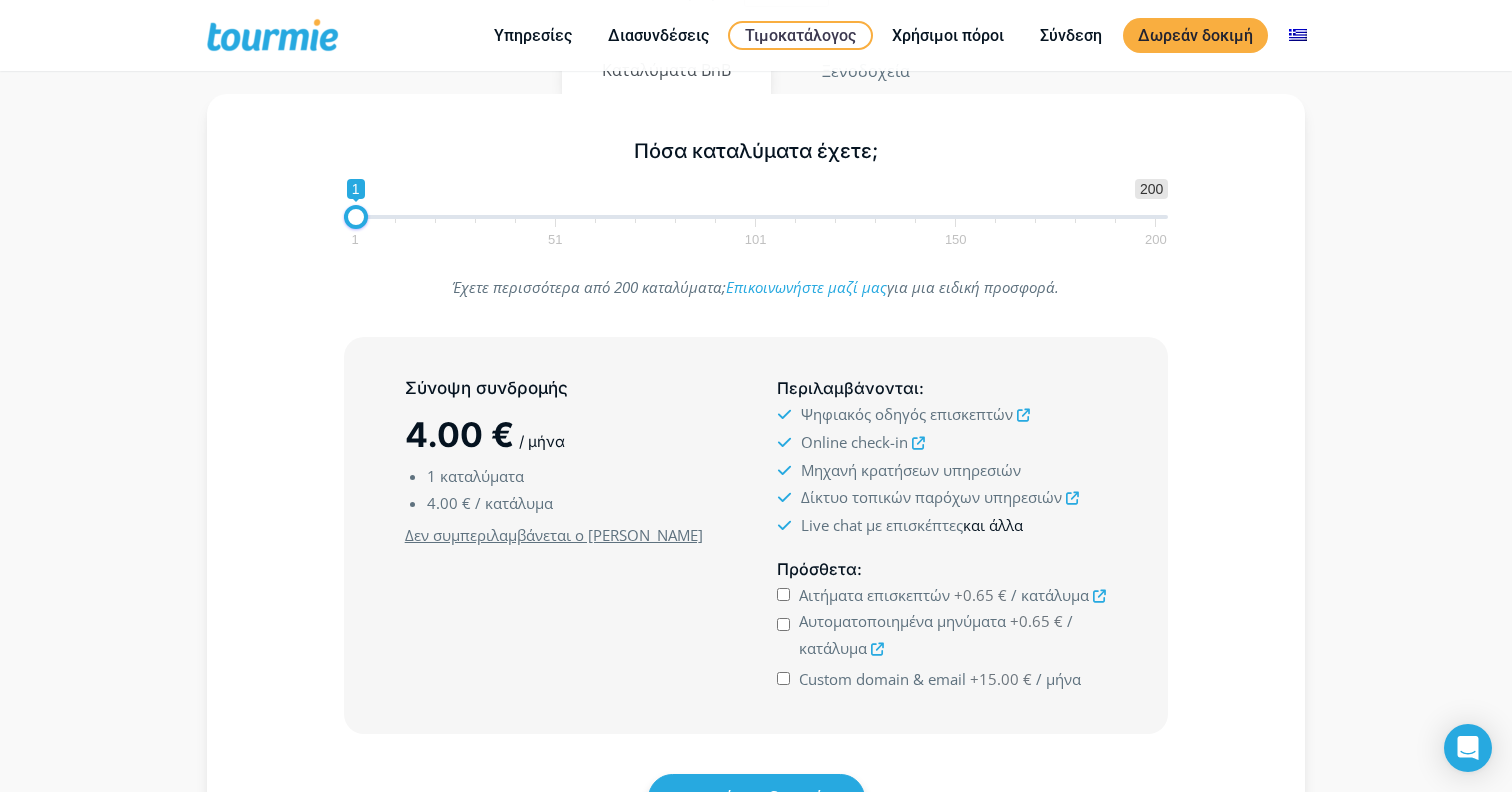 click on "και άλλα" at bounding box center (993, 525) 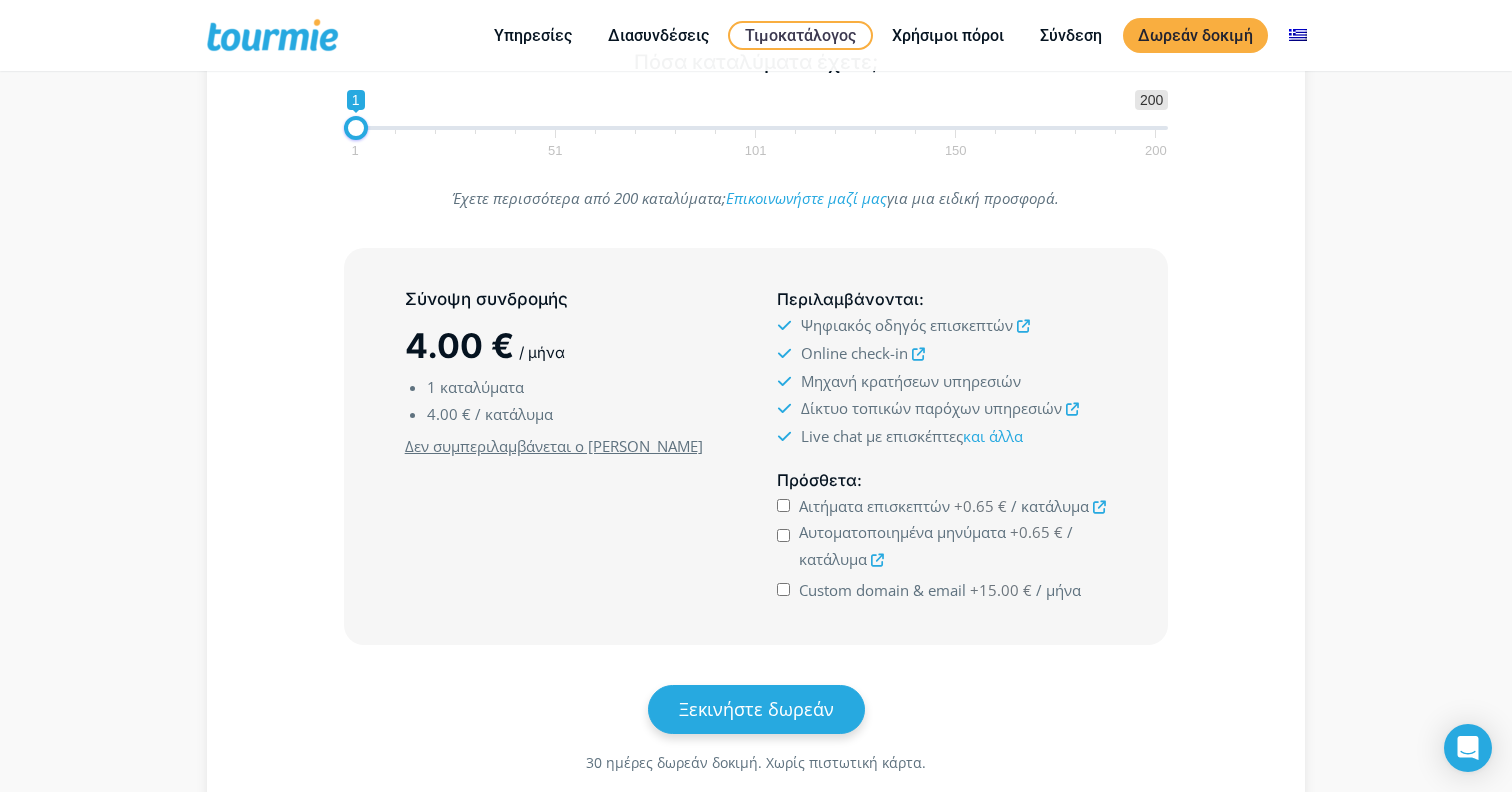 scroll, scrollTop: 433, scrollLeft: 0, axis: vertical 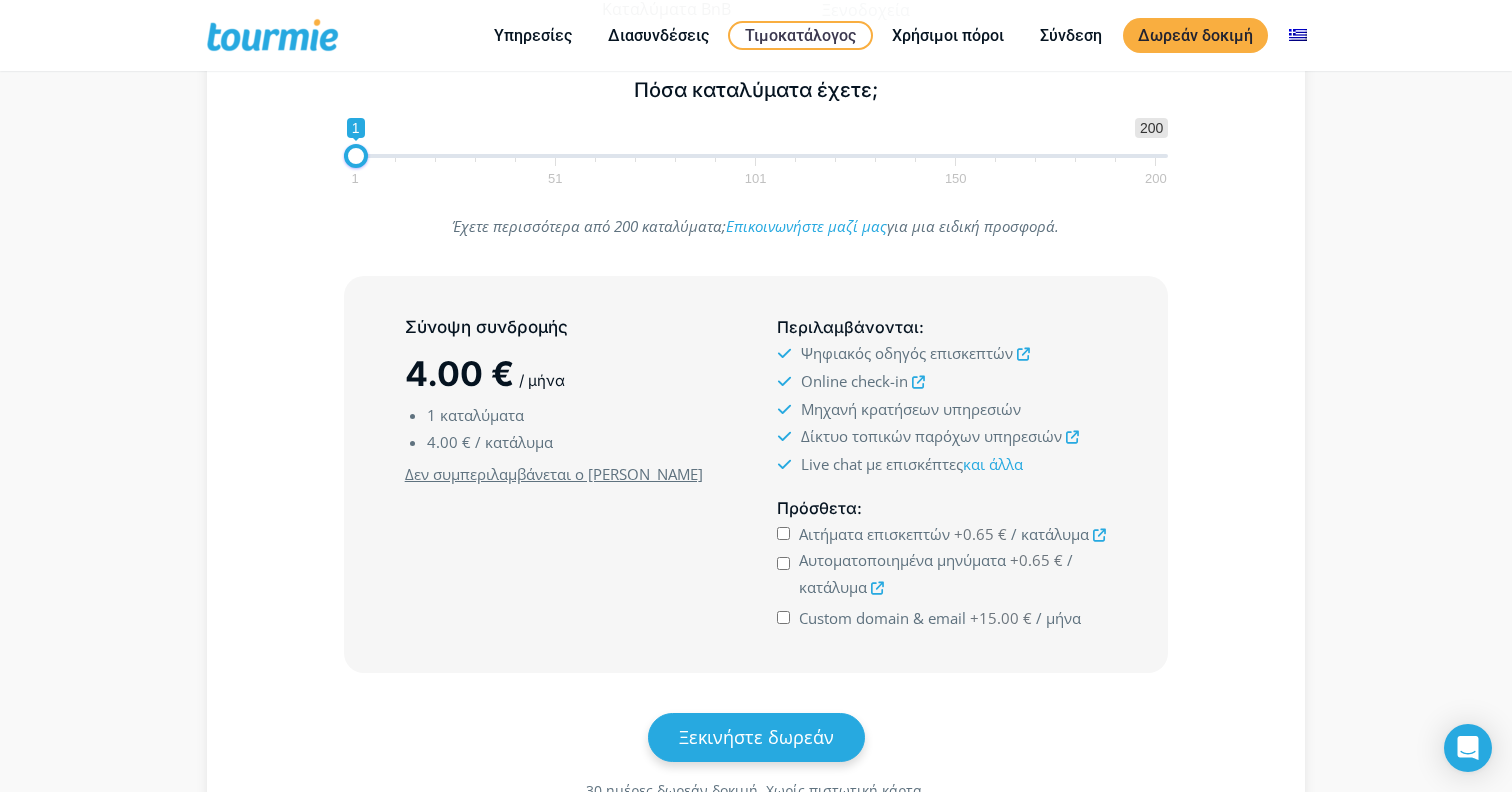 click on "Σύνοψη συνδρομής
4.00 € / μήνα
1   καταλύματα
4.00 €   / κατάλυμα
Ελάχιστο κόστος συνδρομής :  4.00 €
Δεν συμπεριλαμβάνεται ο ΦΠΑ
Περιλαμβάνονται :" at bounding box center (756, 474) 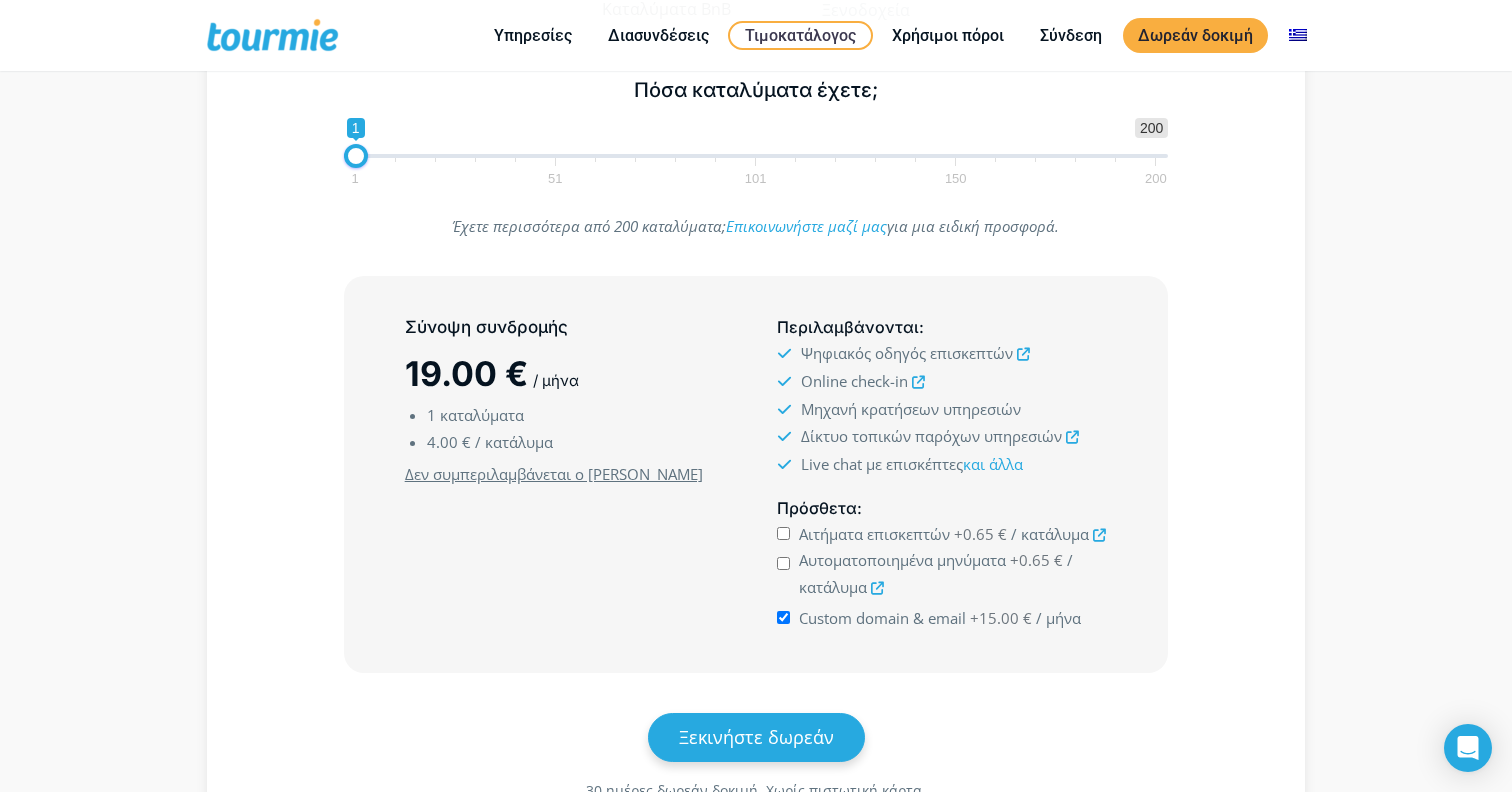 click on "Custom domain & email" at bounding box center (882, 618) 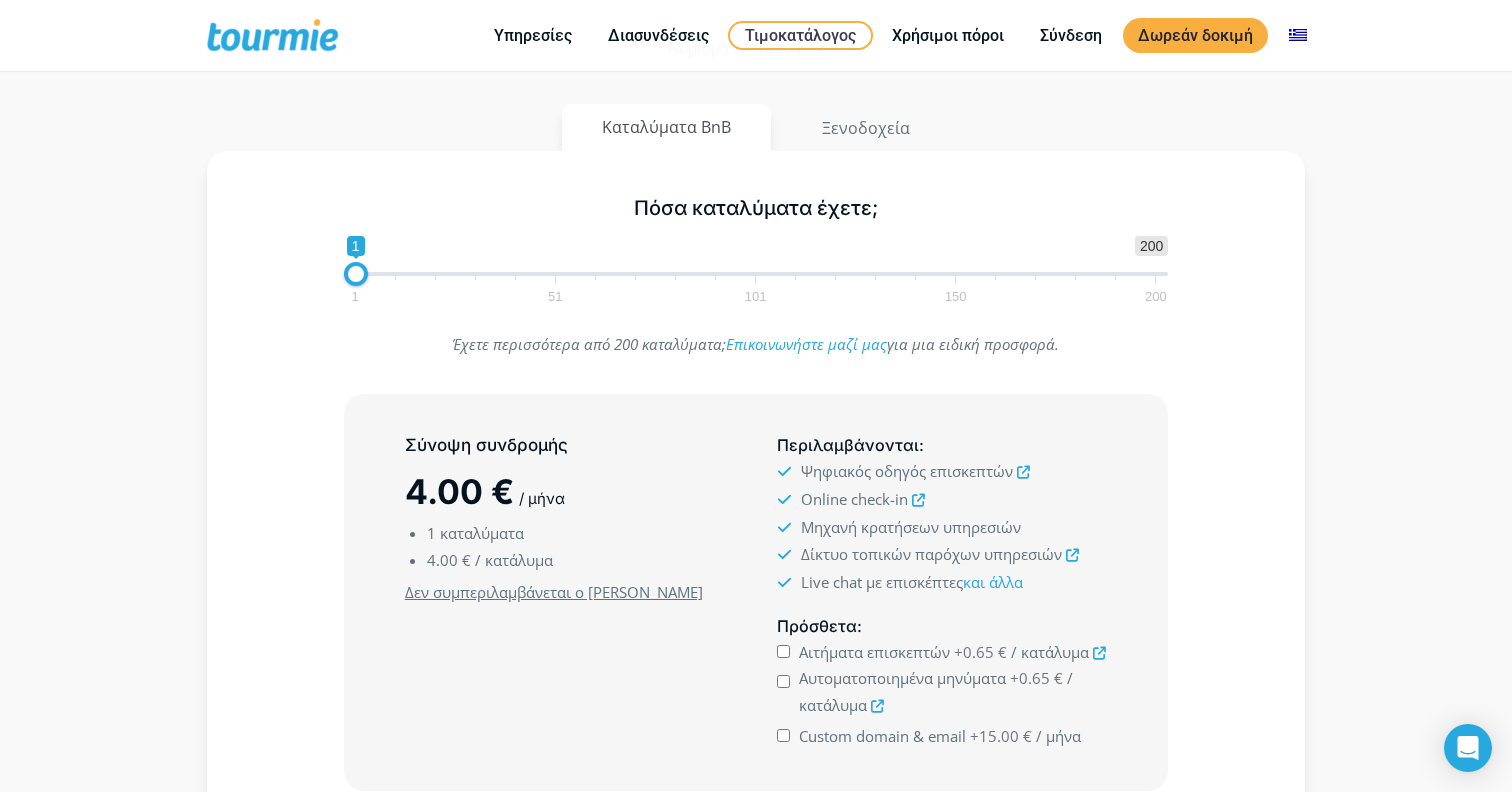 scroll, scrollTop: 263, scrollLeft: 0, axis: vertical 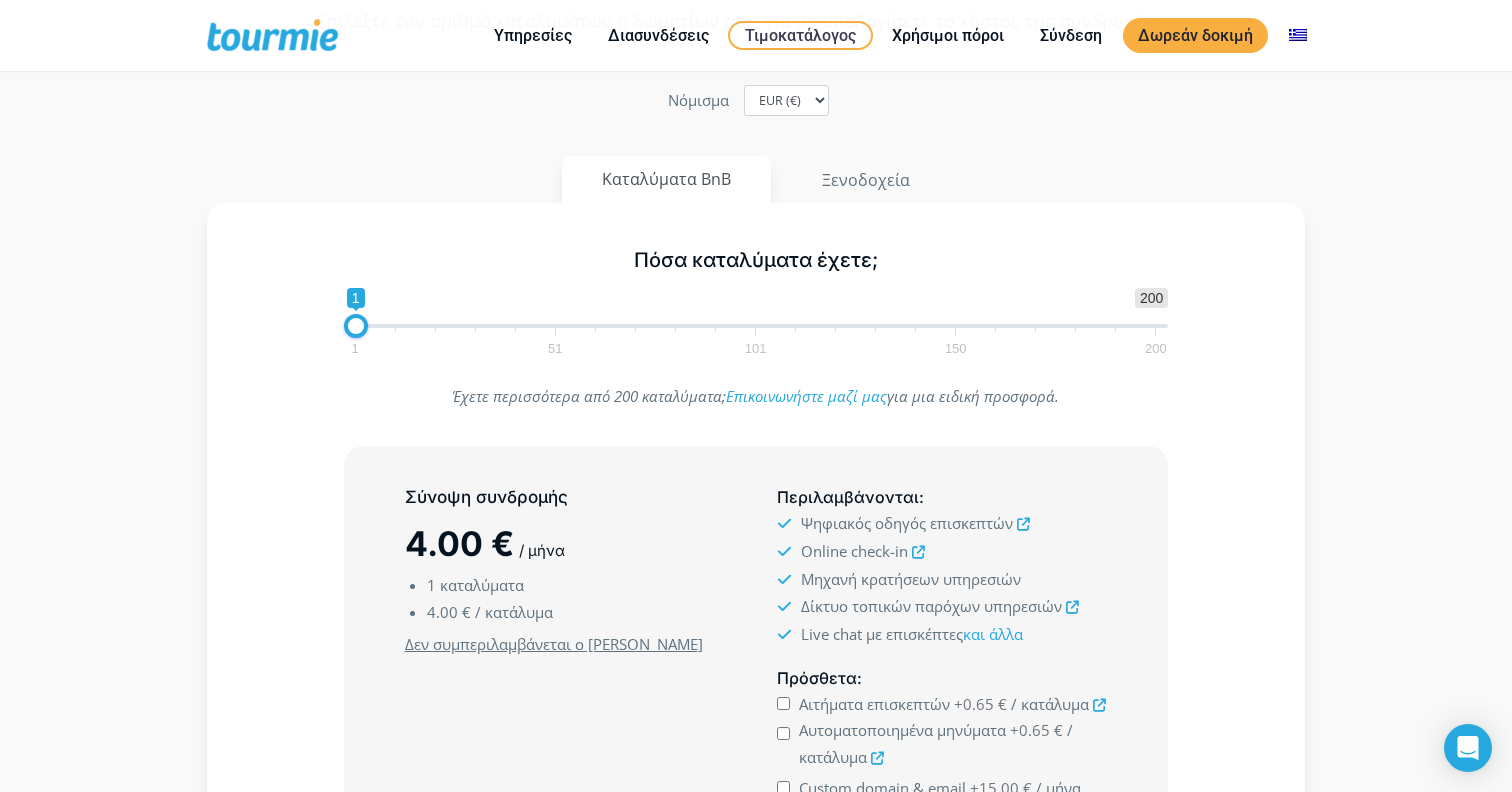 click on "1 51 101 150 200" at bounding box center (755, 340) 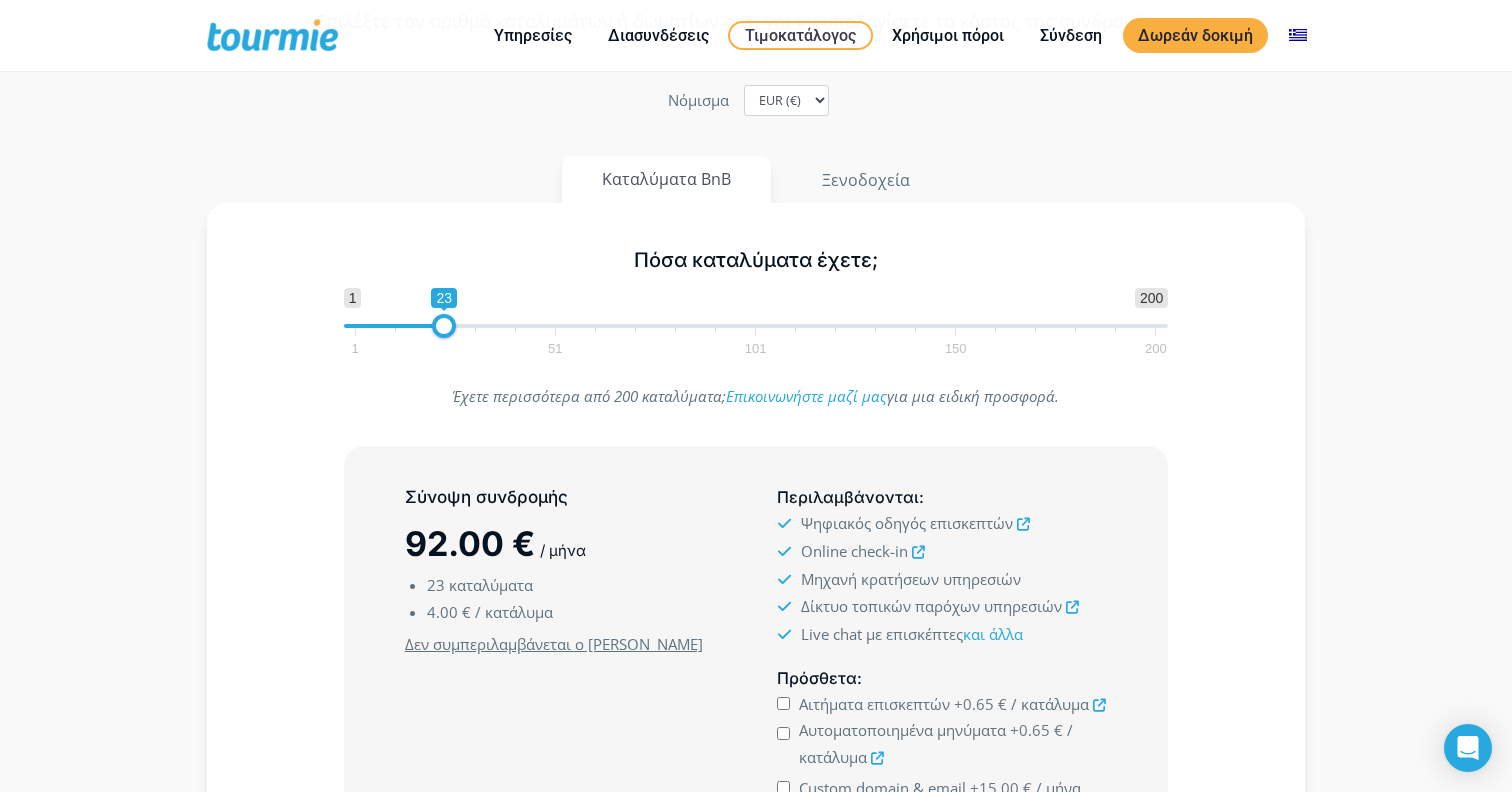 click on "1 200 0 0 23 1 51 101 150 200" at bounding box center (756, 320) 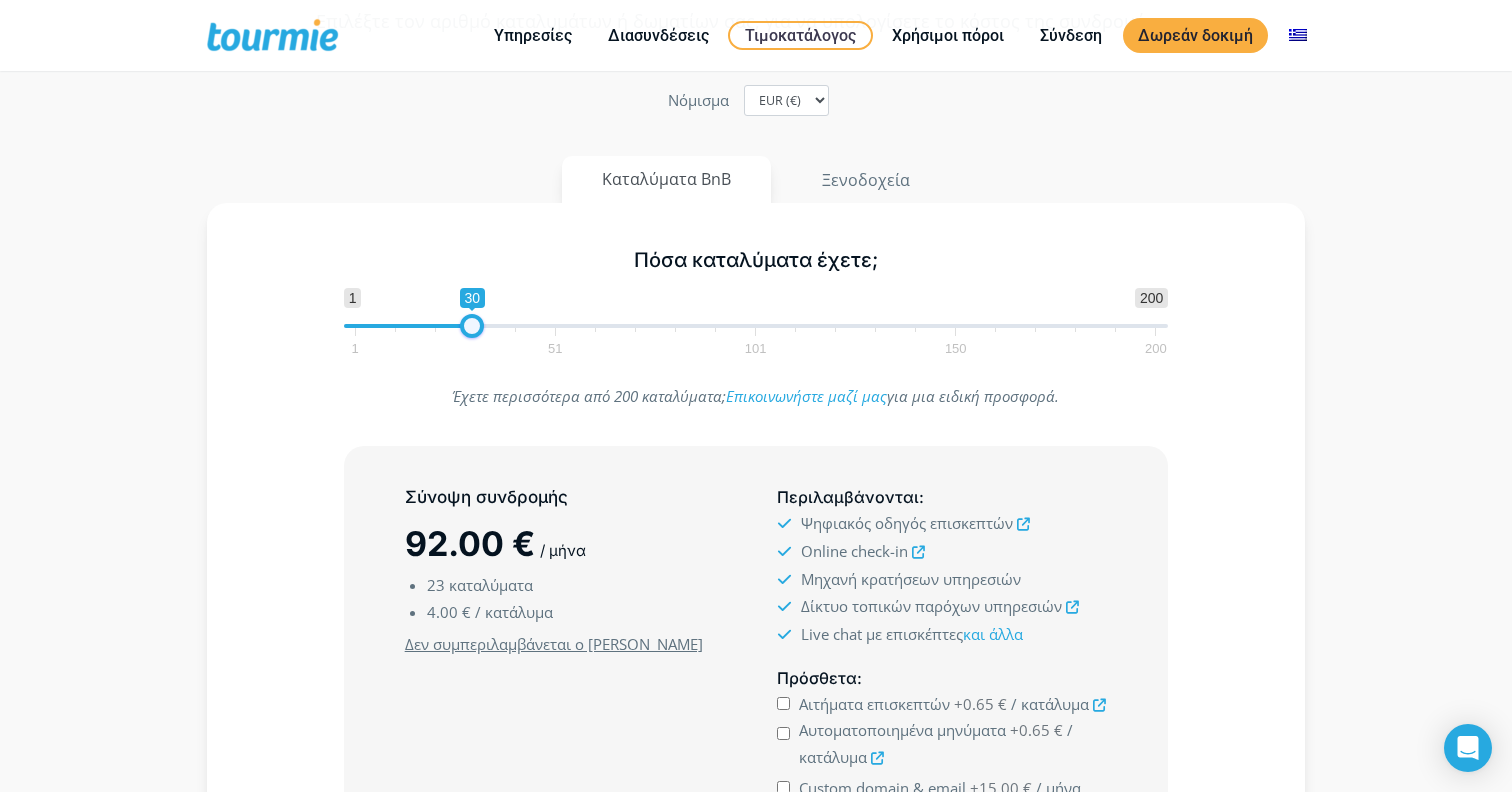 drag, startPoint x: 444, startPoint y: 324, endPoint x: 473, endPoint y: 323, distance: 29.017237 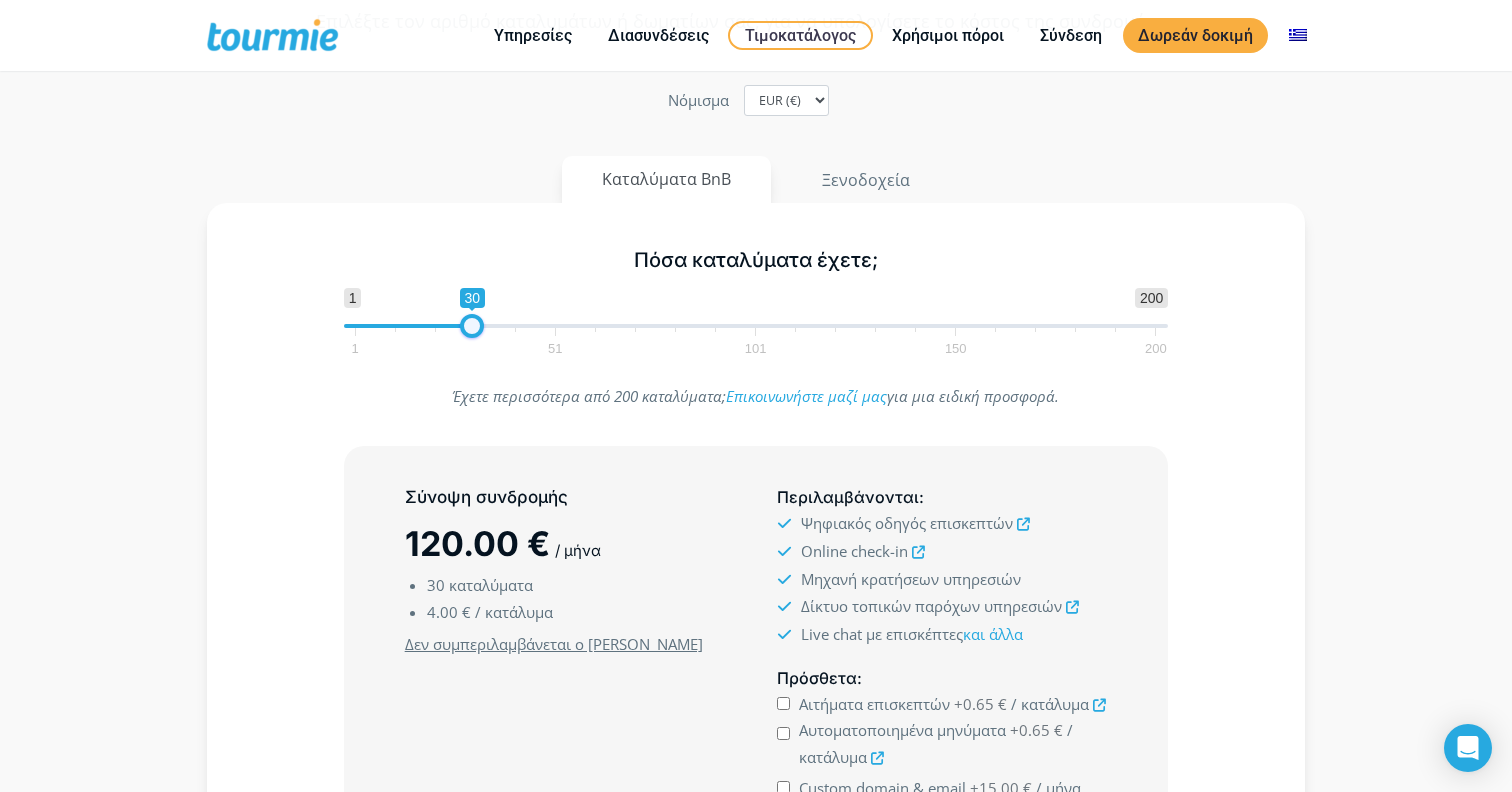type on "31" 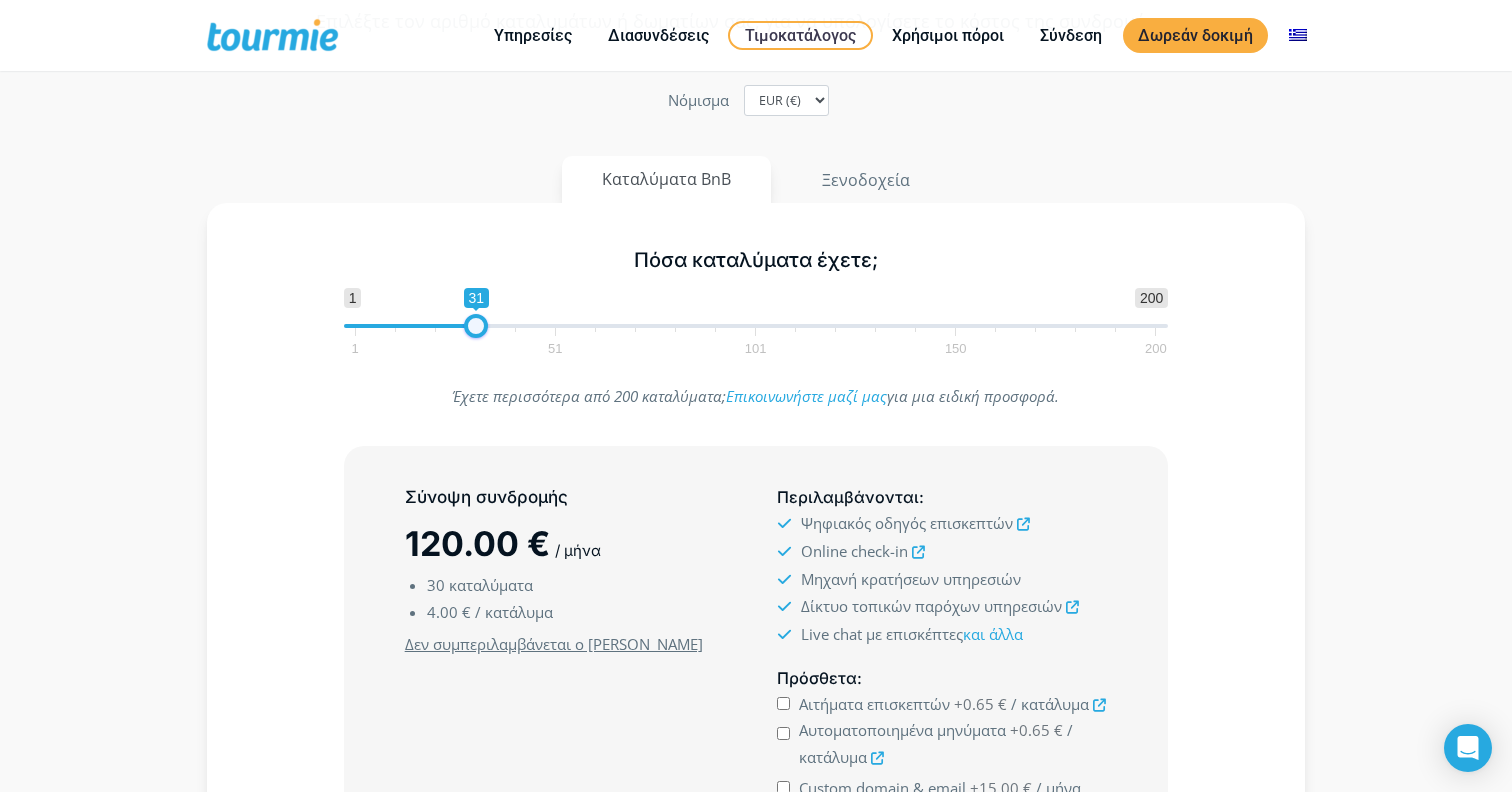 click at bounding box center [476, 326] 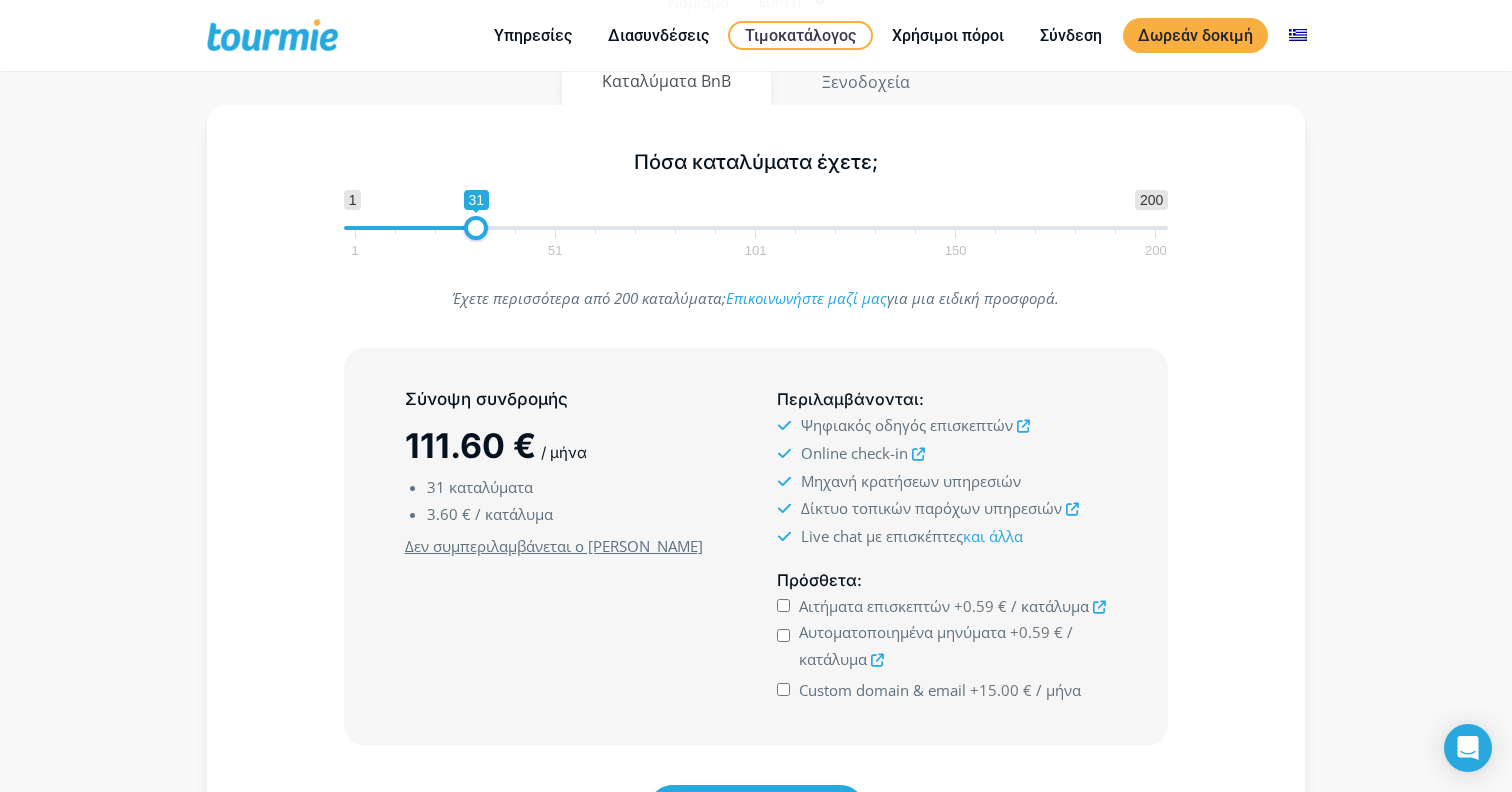 scroll, scrollTop: 439, scrollLeft: 0, axis: vertical 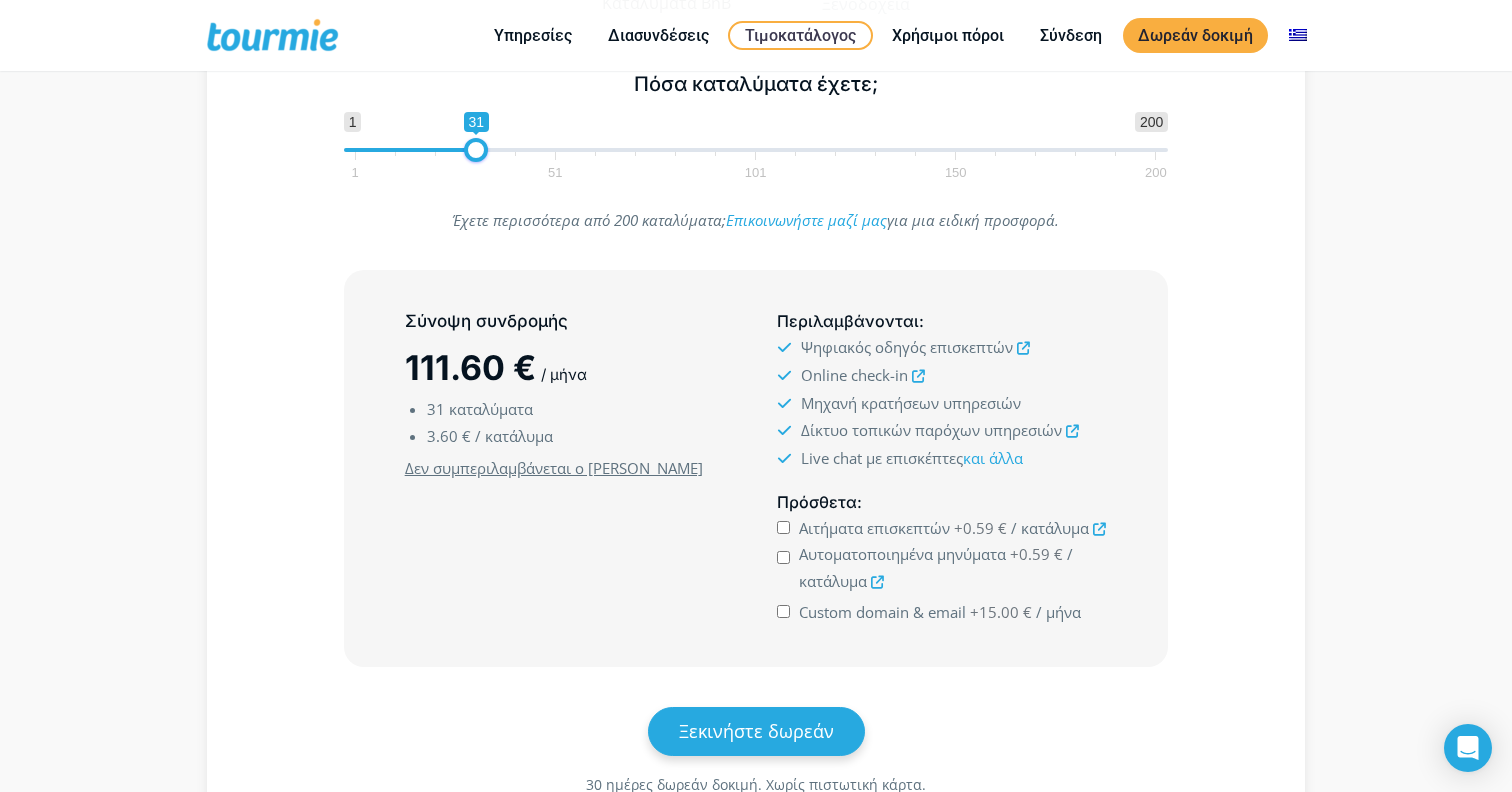 click on "Αιτήματα επισκεπτών   +0.59 €   / κατάλυμα" at bounding box center [783, 527] 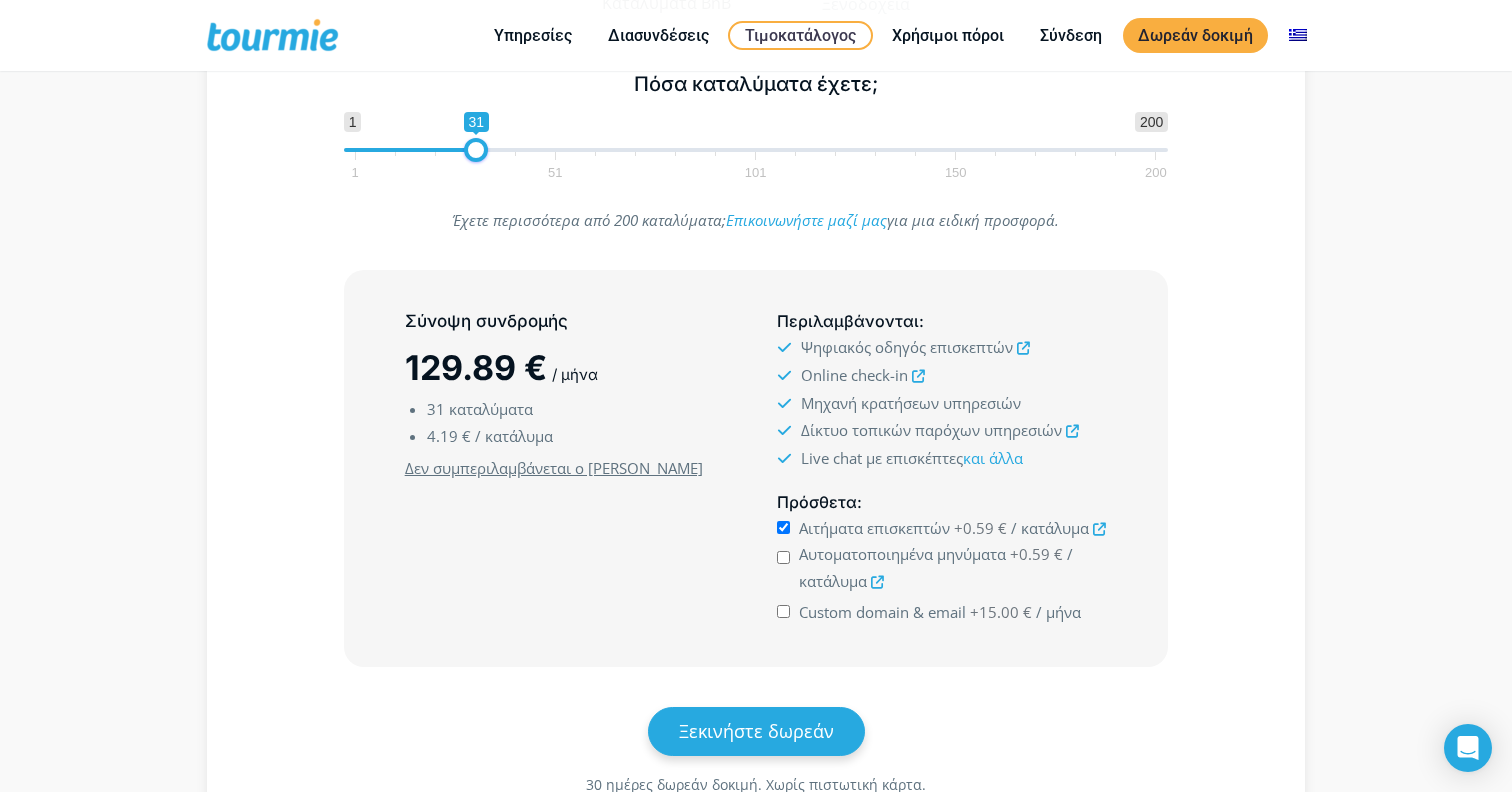 click on "Αυτοματοποιημένα μηνύματα   +0.59 €   / κατάλυμα" at bounding box center [783, 557] 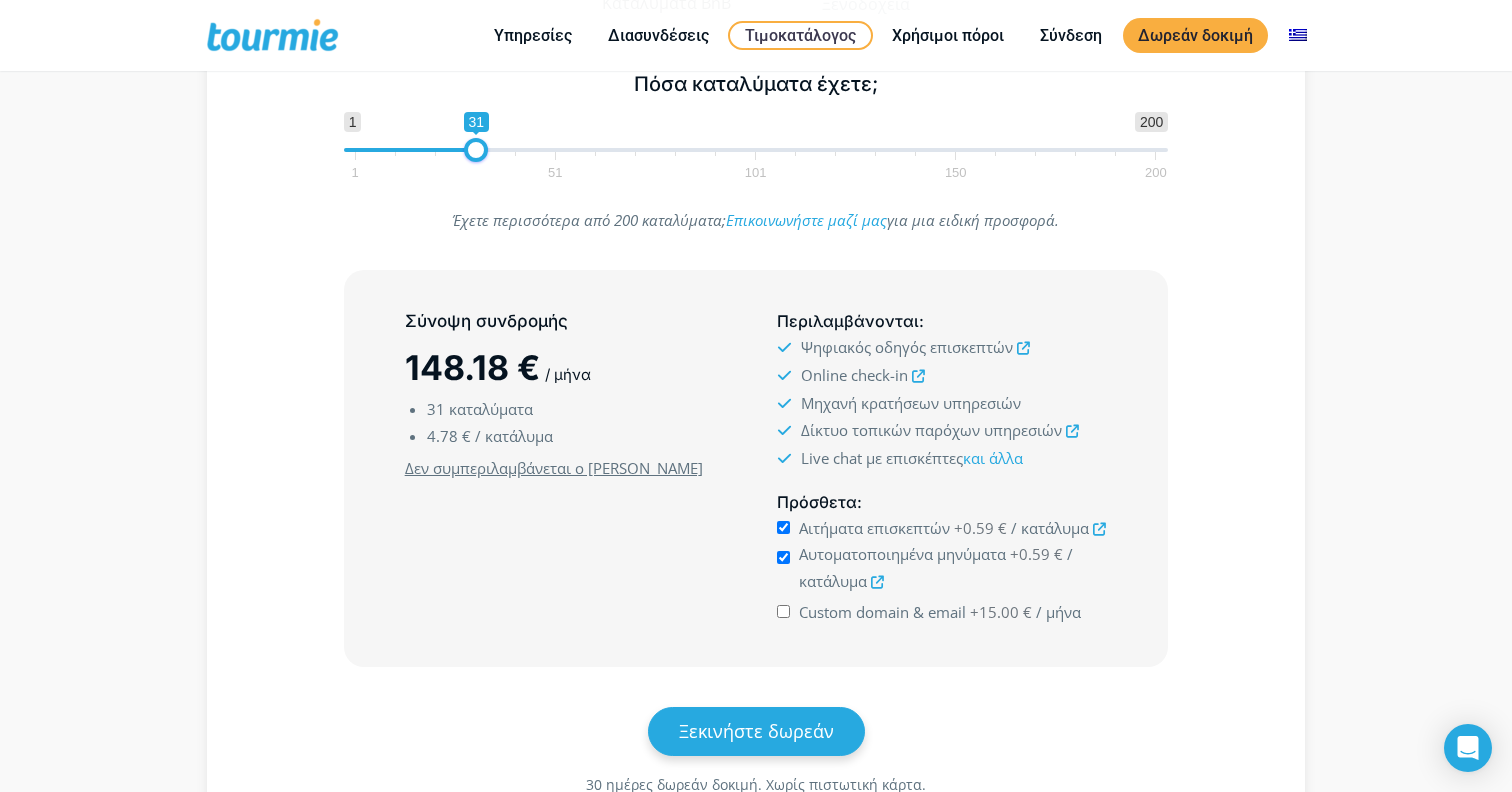 click on "Custom domain & email   +15.00 €   / μήνα" at bounding box center (783, 611) 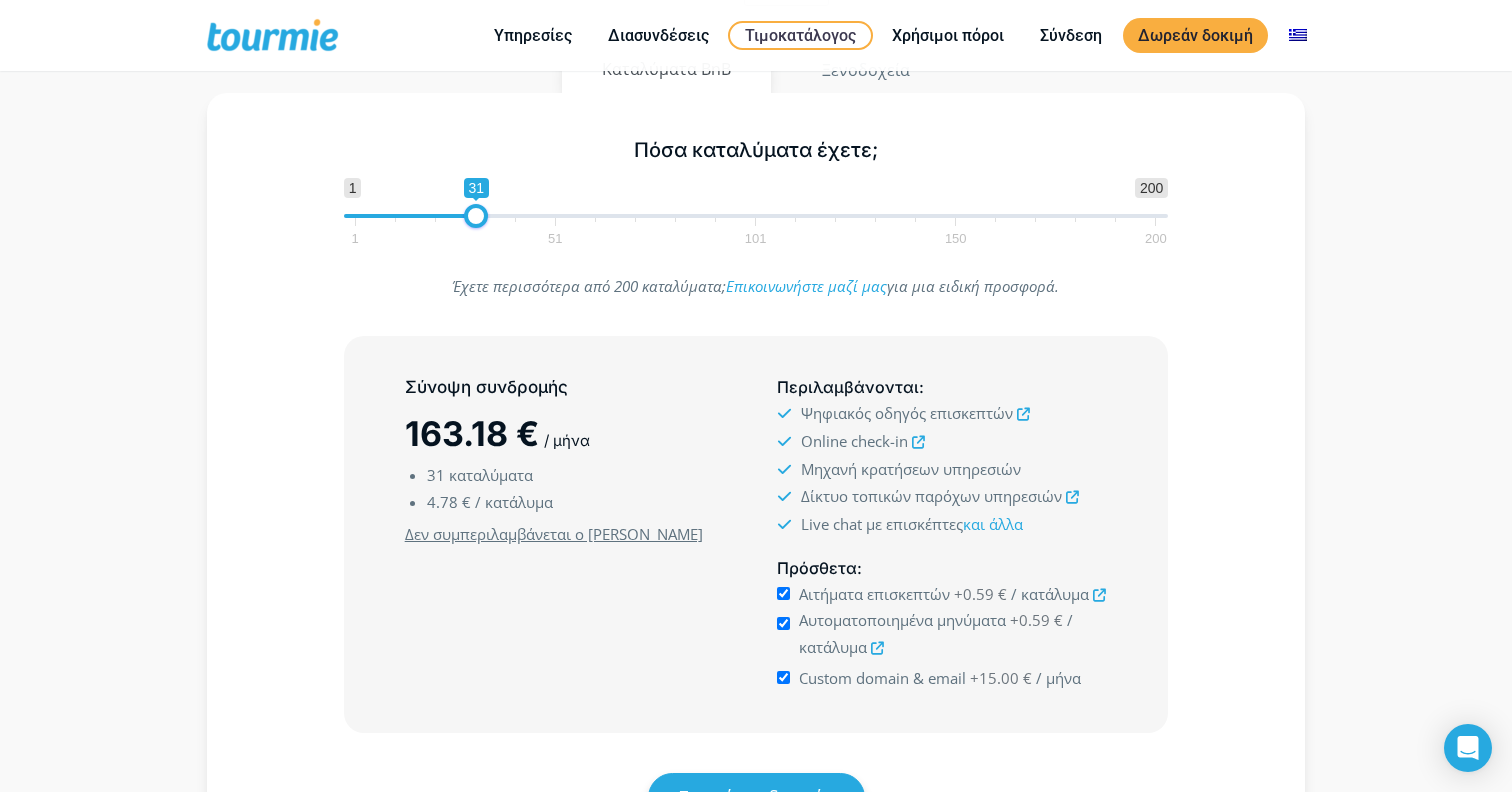 scroll, scrollTop: 365, scrollLeft: 0, axis: vertical 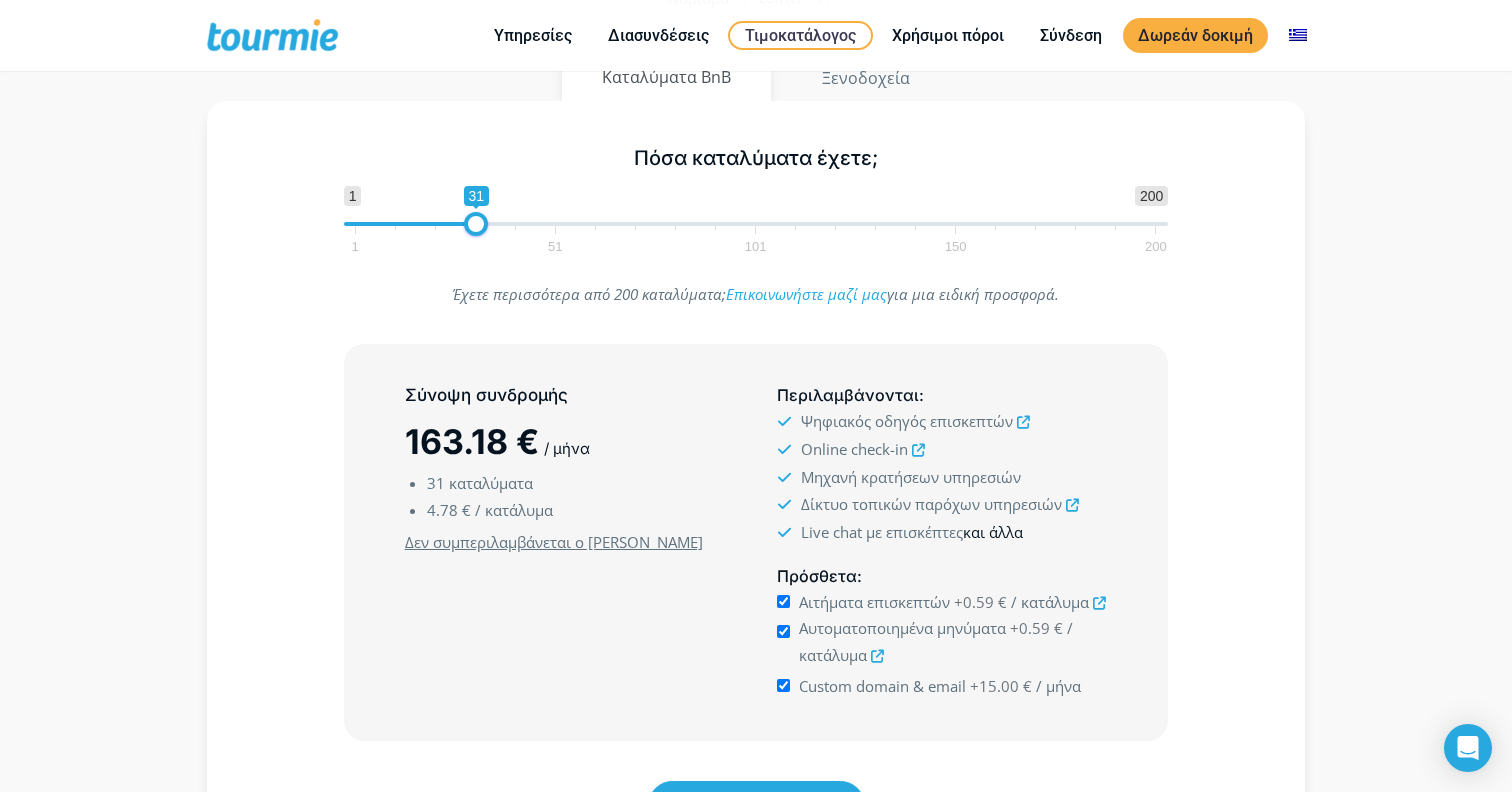 click on "και άλλα" at bounding box center [993, 532] 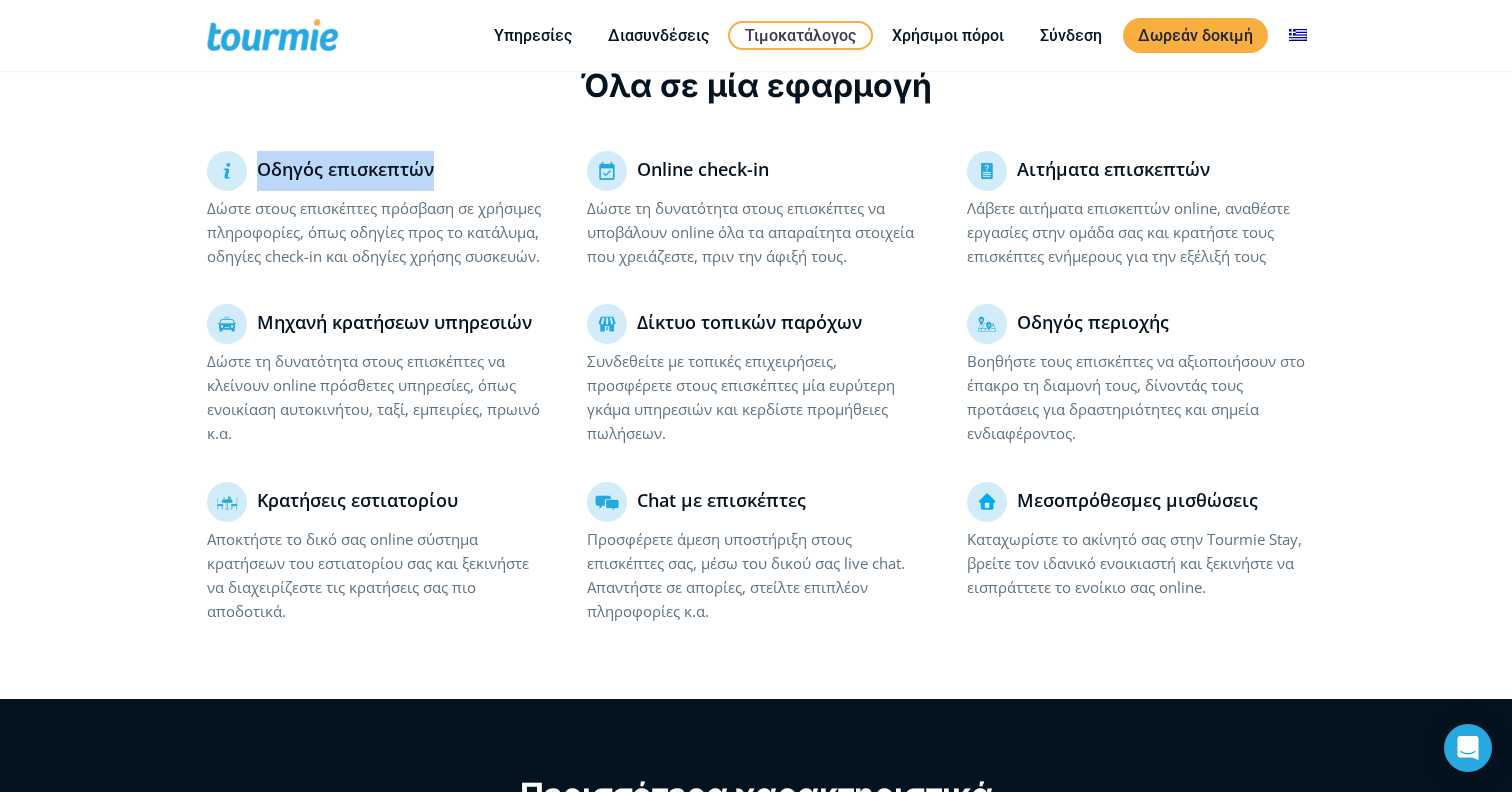 drag, startPoint x: 448, startPoint y: 167, endPoint x: 259, endPoint y: 165, distance: 189.01057 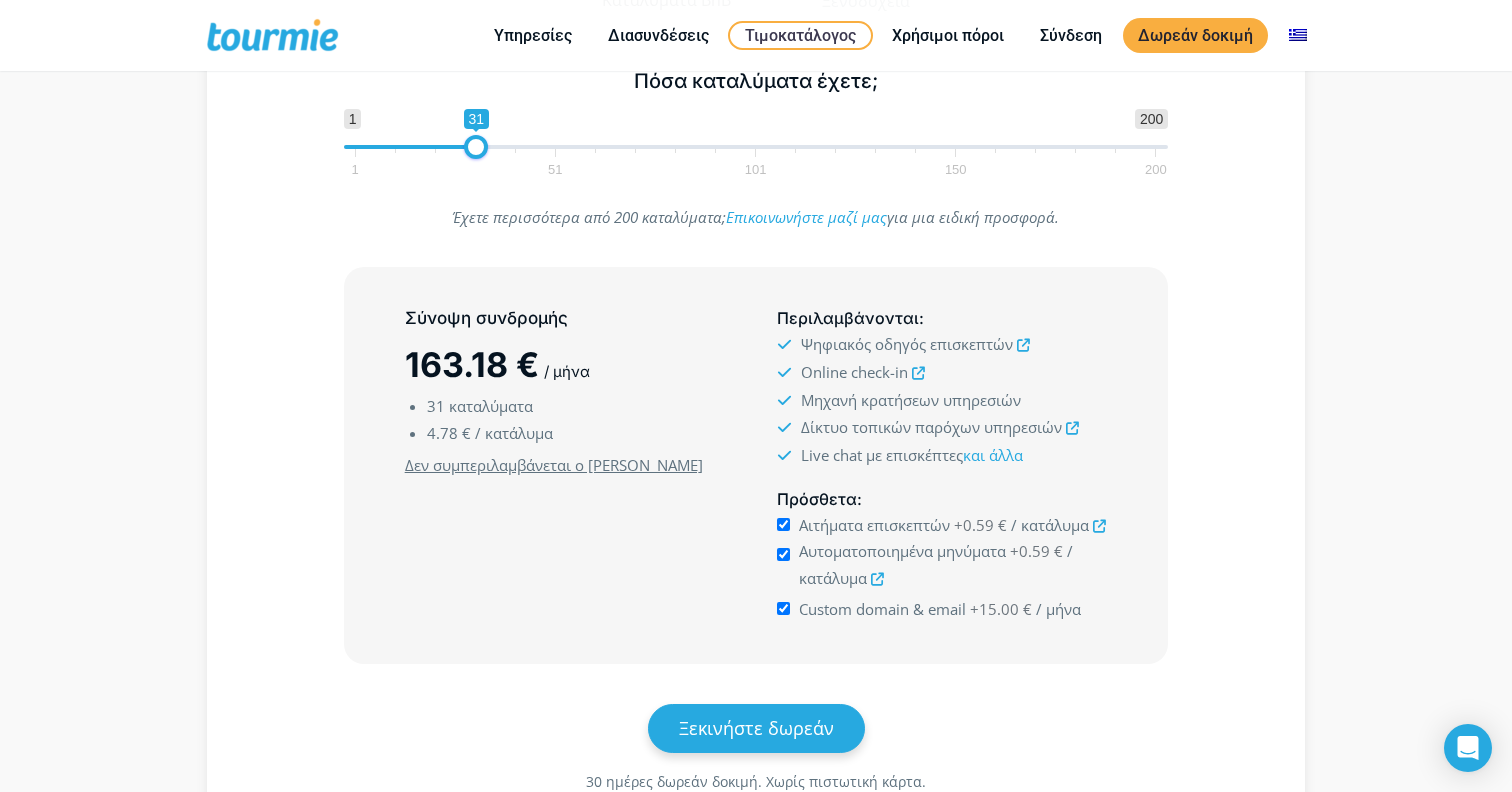 scroll, scrollTop: 440, scrollLeft: 0, axis: vertical 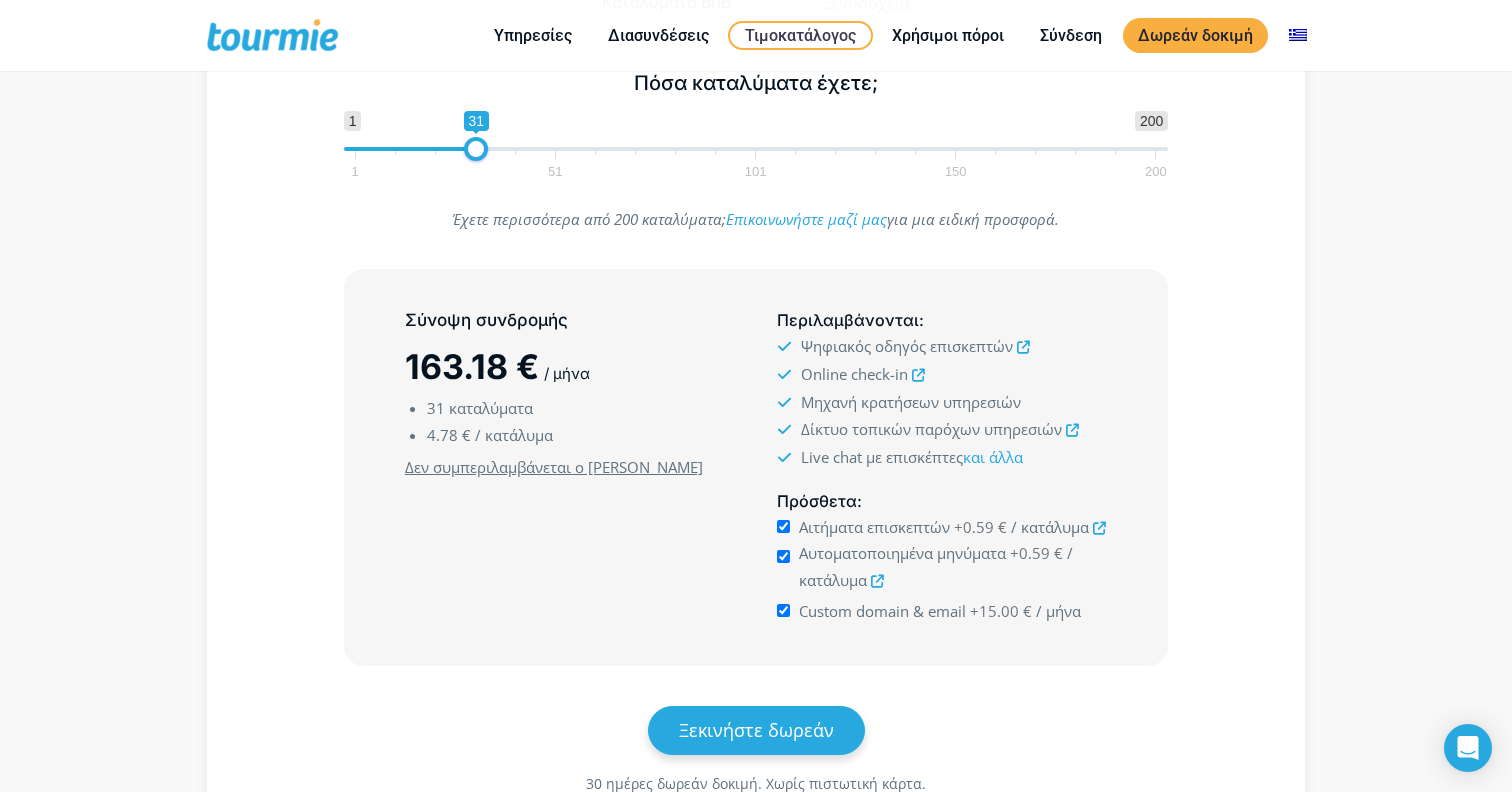 click on "Αιτήματα επισκεπτών   +0.59 €   / κατάλυμα" at bounding box center [783, 526] 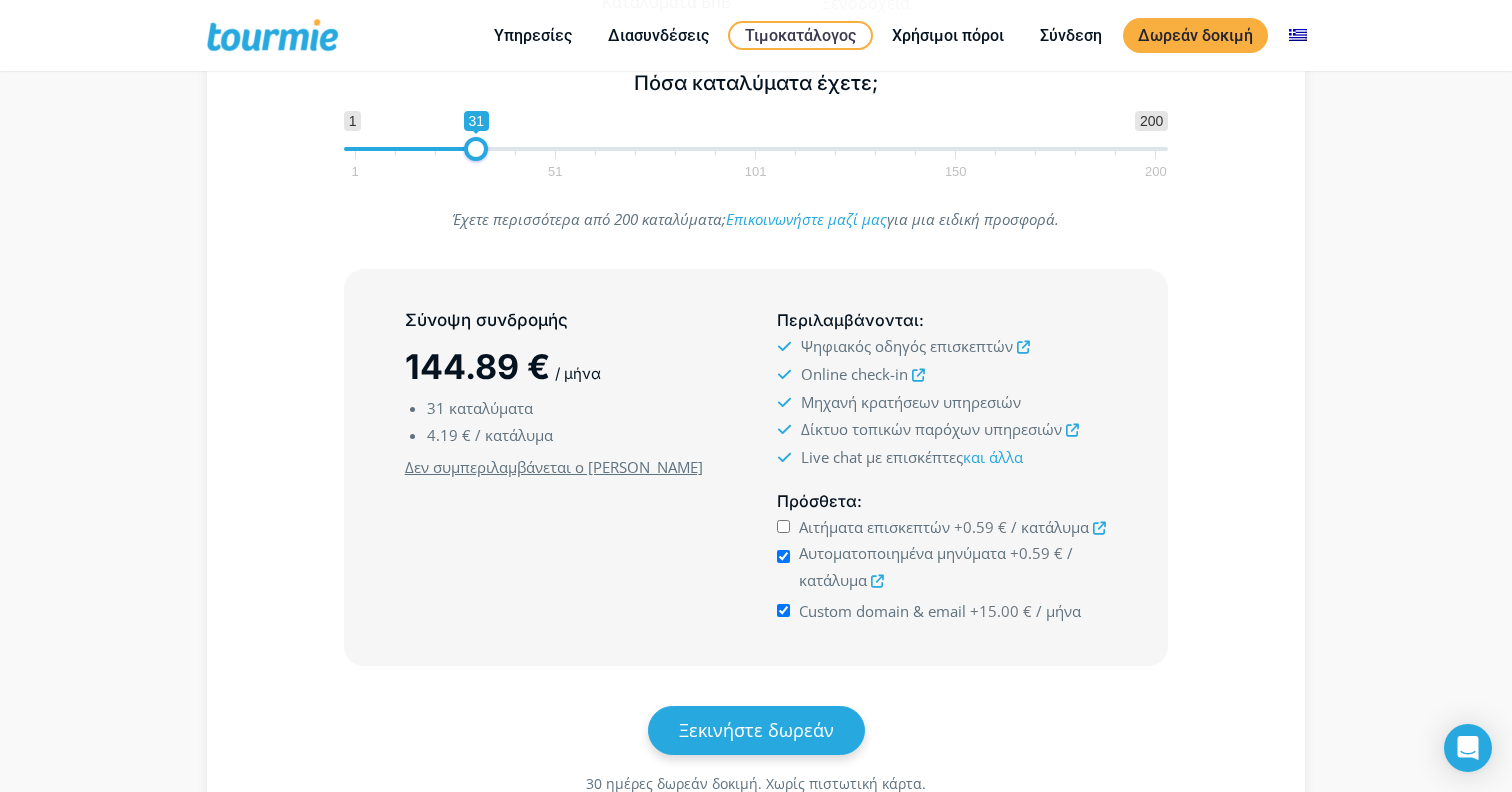 click on "Αυτοματοποιημένα μηνύματα   +0.59 €   / κατάλυμα" at bounding box center (783, 556) 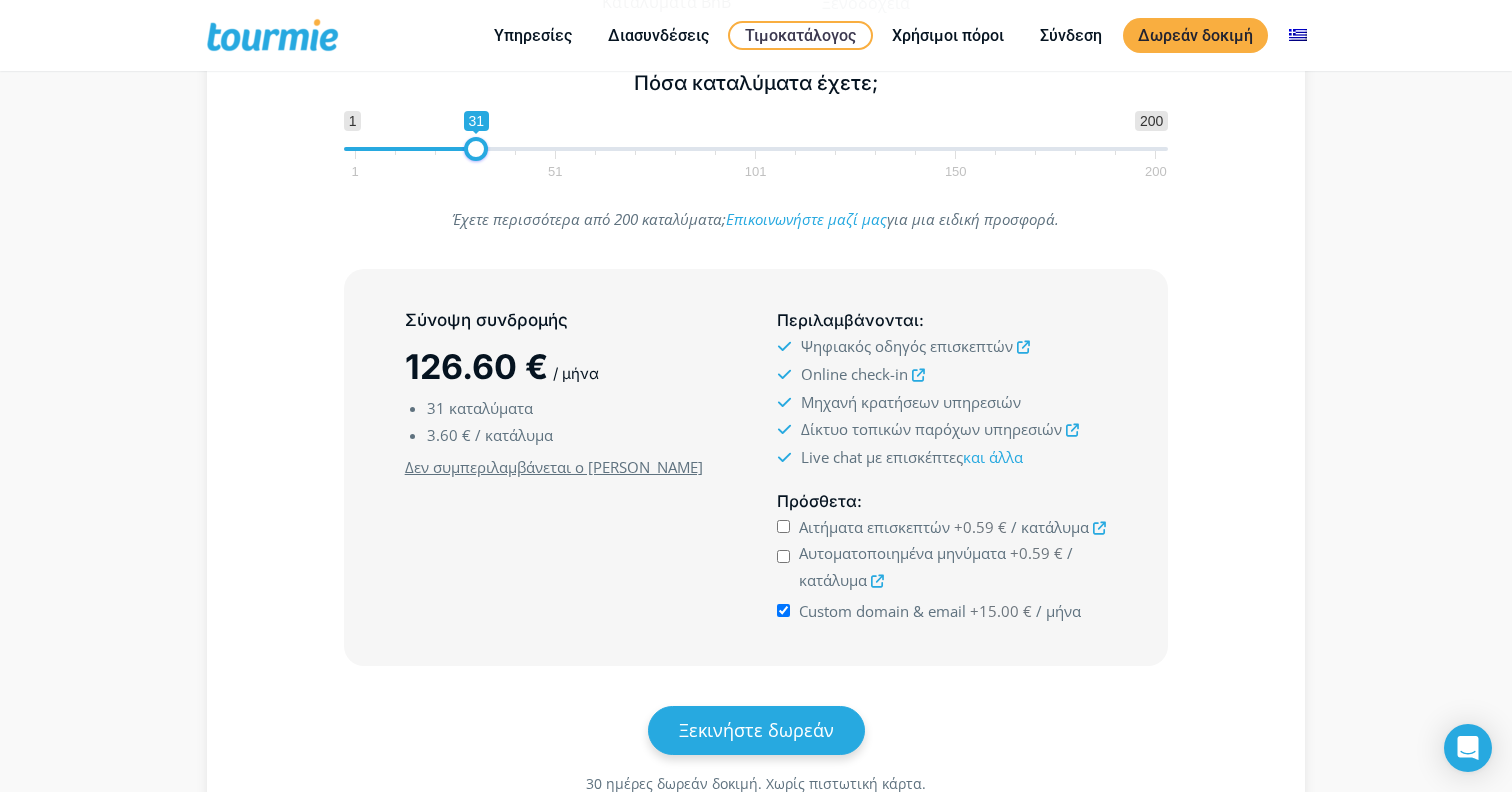 click on "Custom domain & email   +15.00 €   / μήνα" at bounding box center [783, 610] 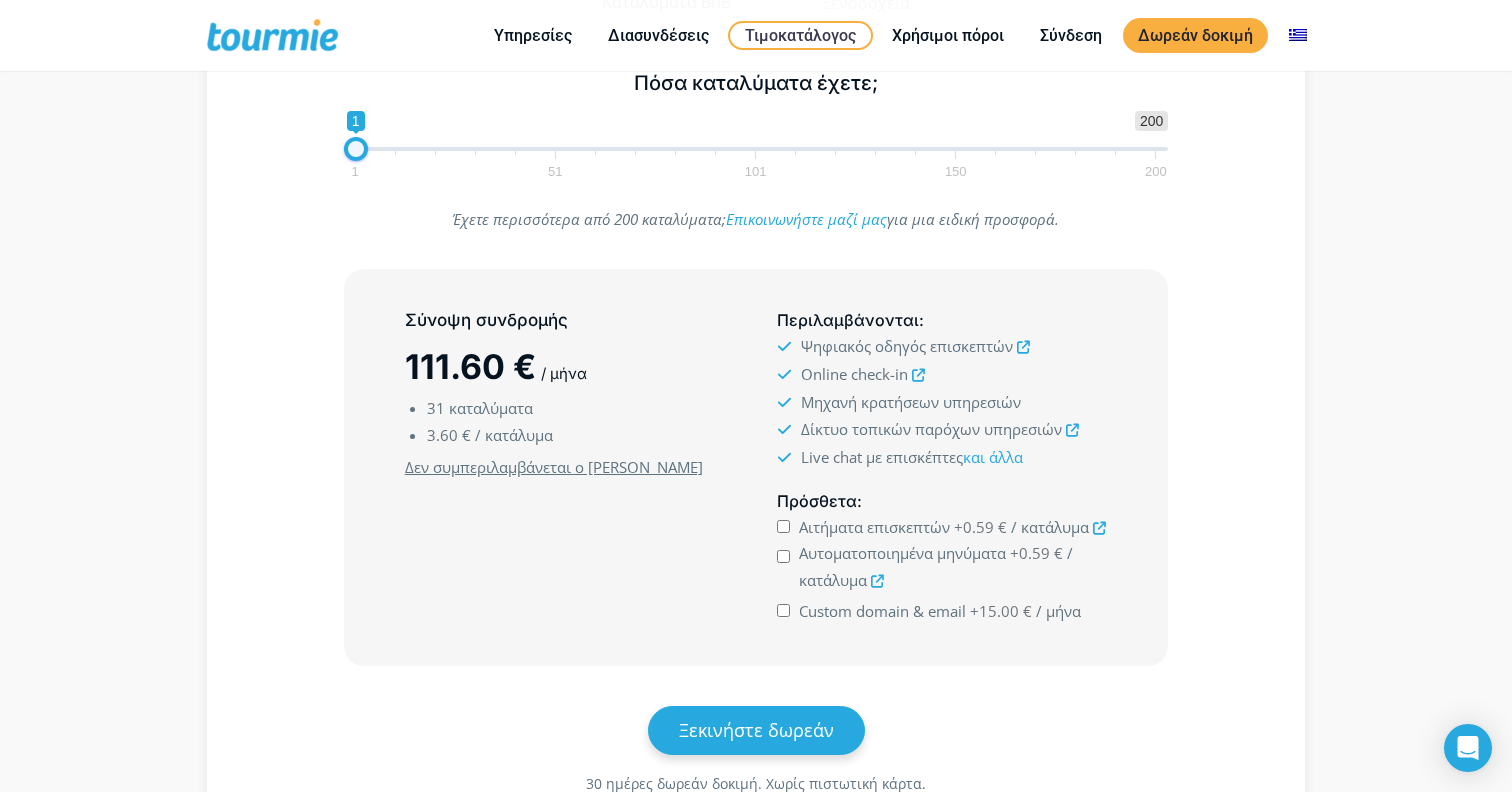 drag, startPoint x: 478, startPoint y: 153, endPoint x: 331, endPoint y: 149, distance: 147.05441 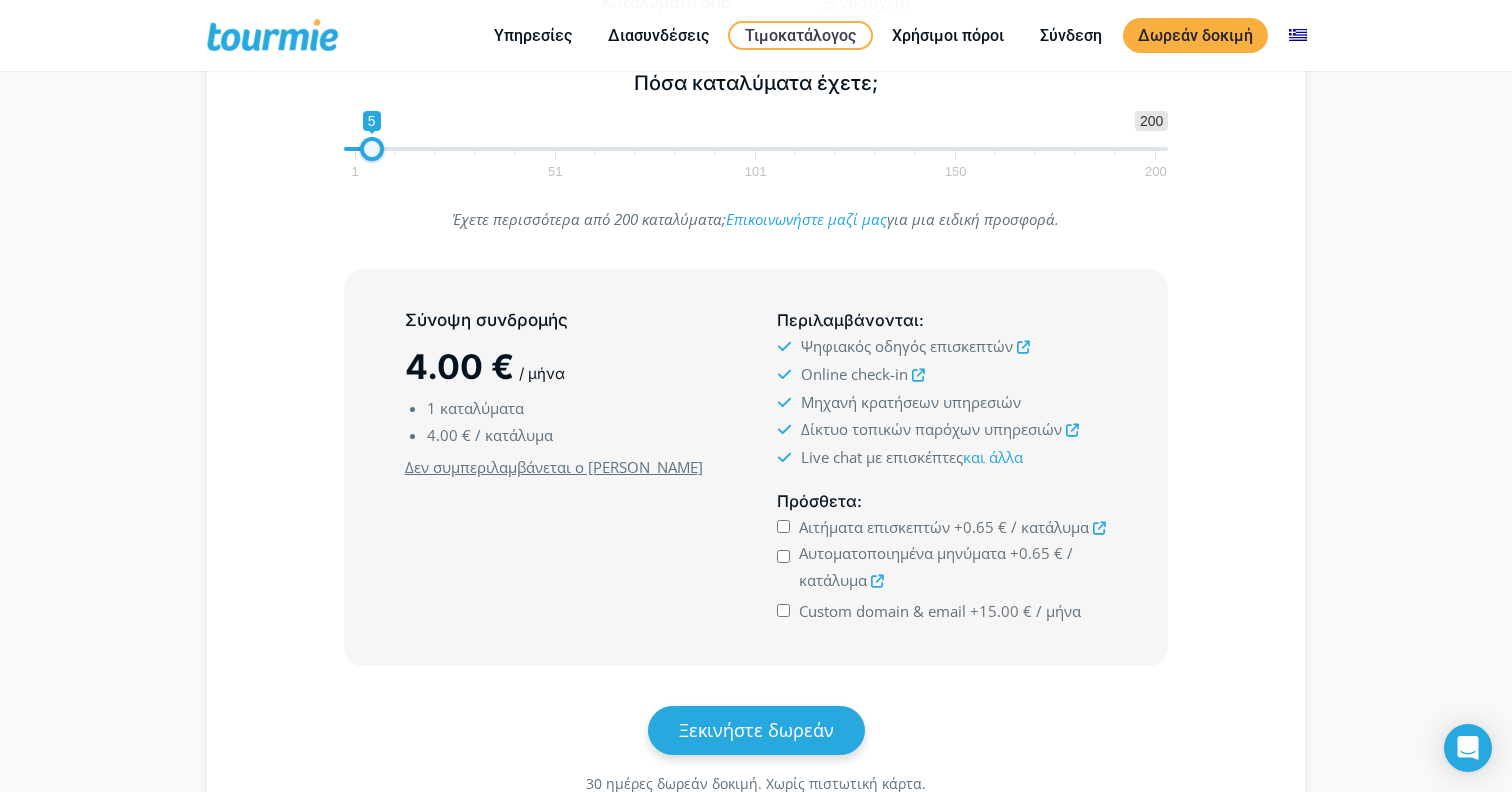 drag, startPoint x: 354, startPoint y: 149, endPoint x: 371, endPoint y: 151, distance: 17.117243 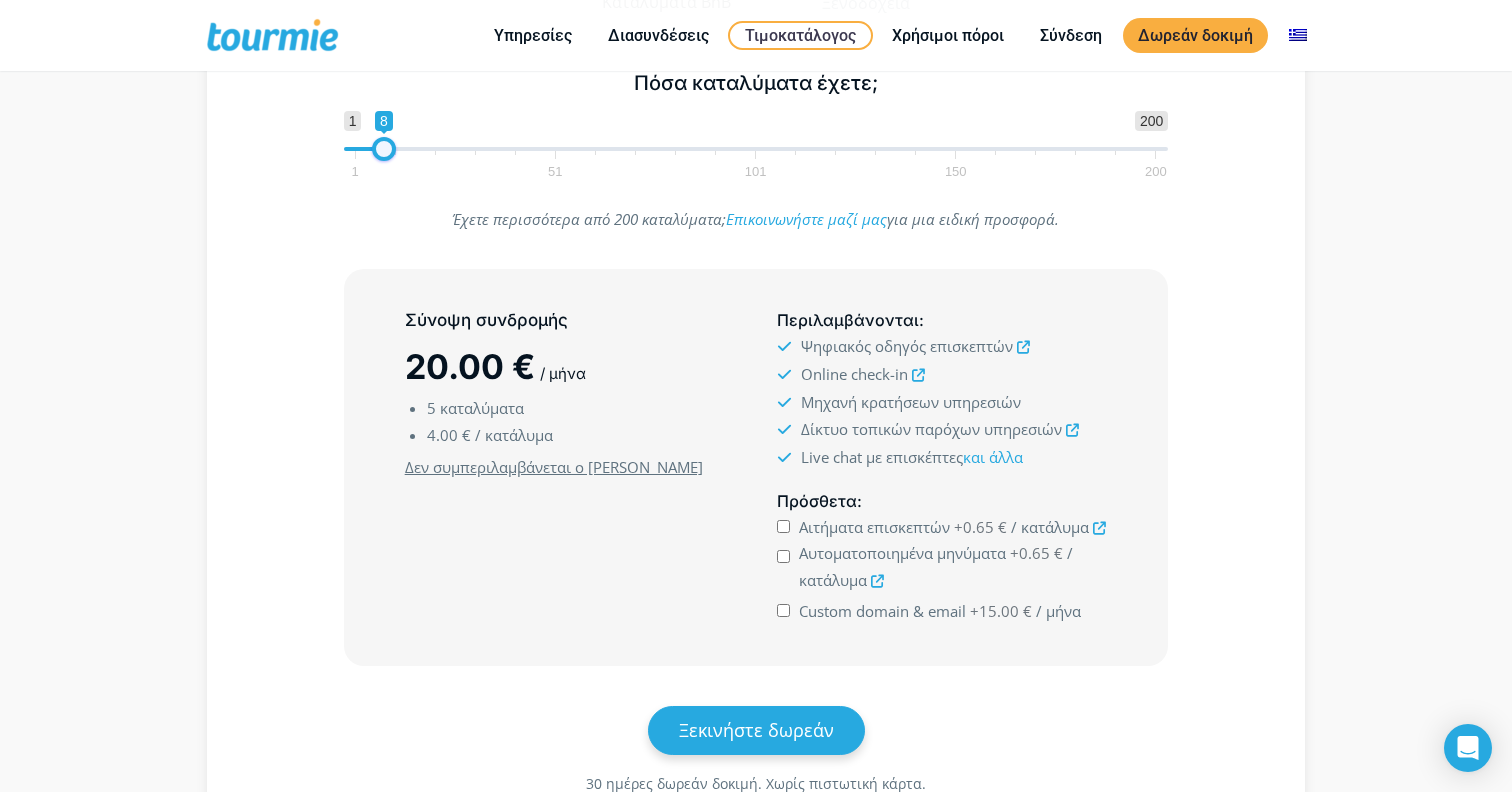 drag, startPoint x: 376, startPoint y: 150, endPoint x: 396, endPoint y: 153, distance: 20.22375 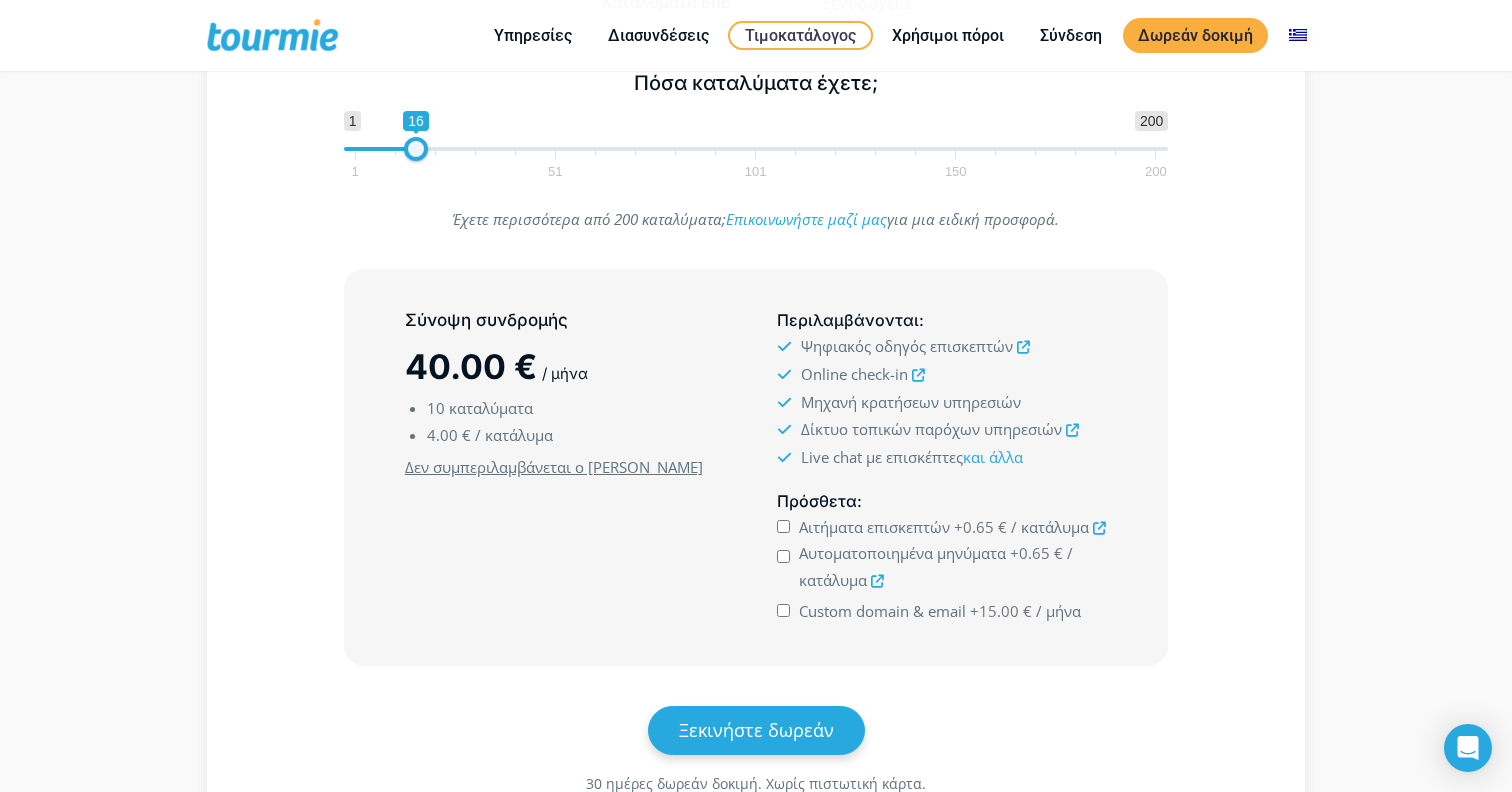 type on "22" 